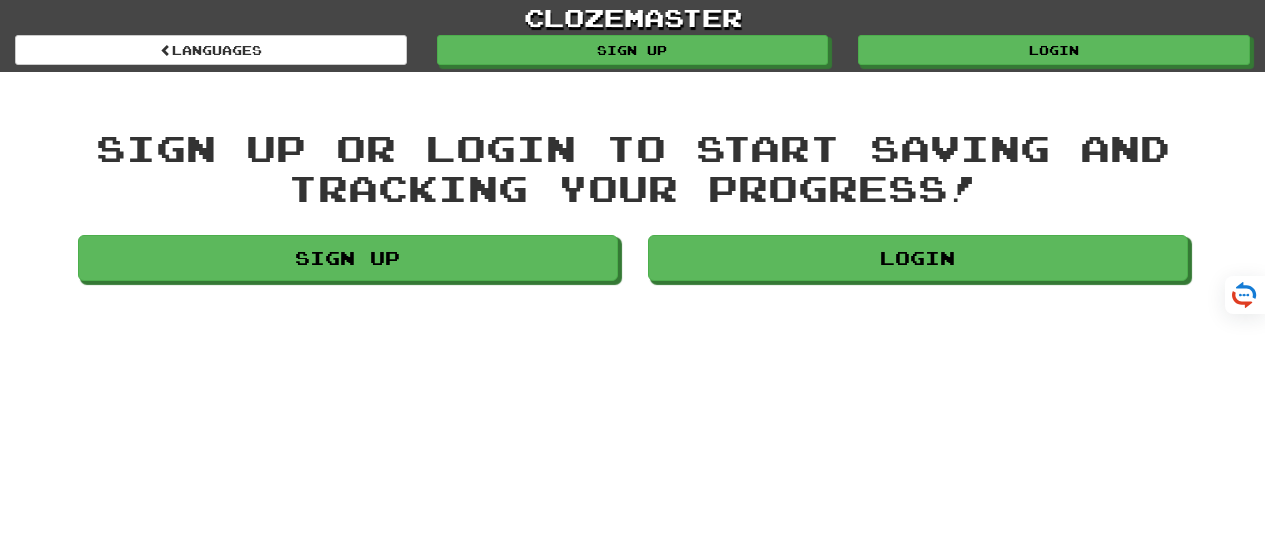 scroll, scrollTop: 0, scrollLeft: 0, axis: both 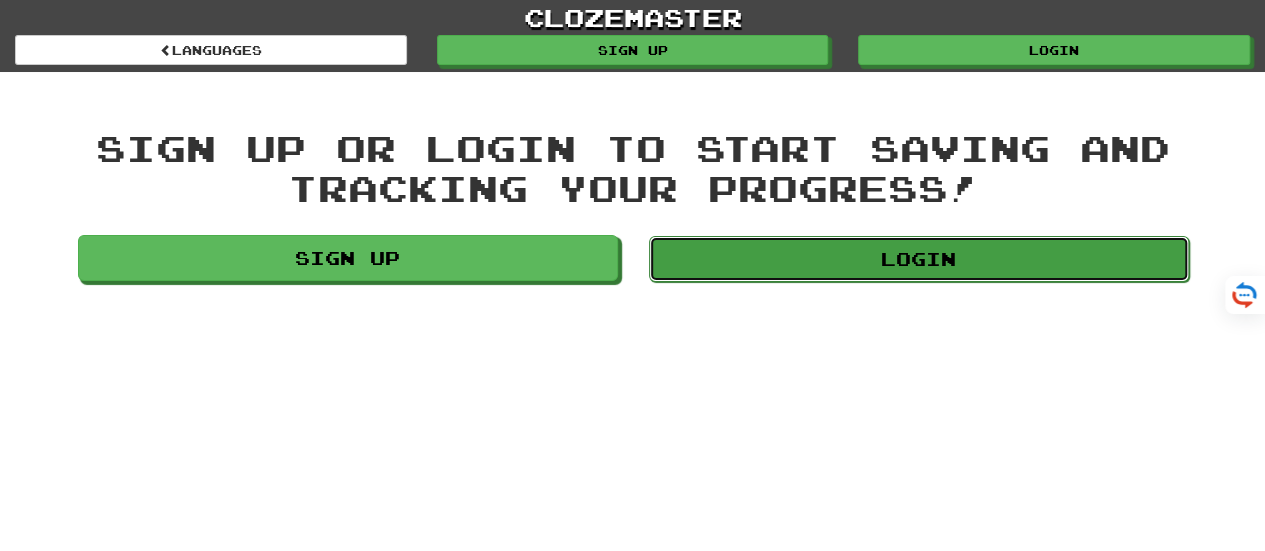 click on "Login" at bounding box center (919, 259) 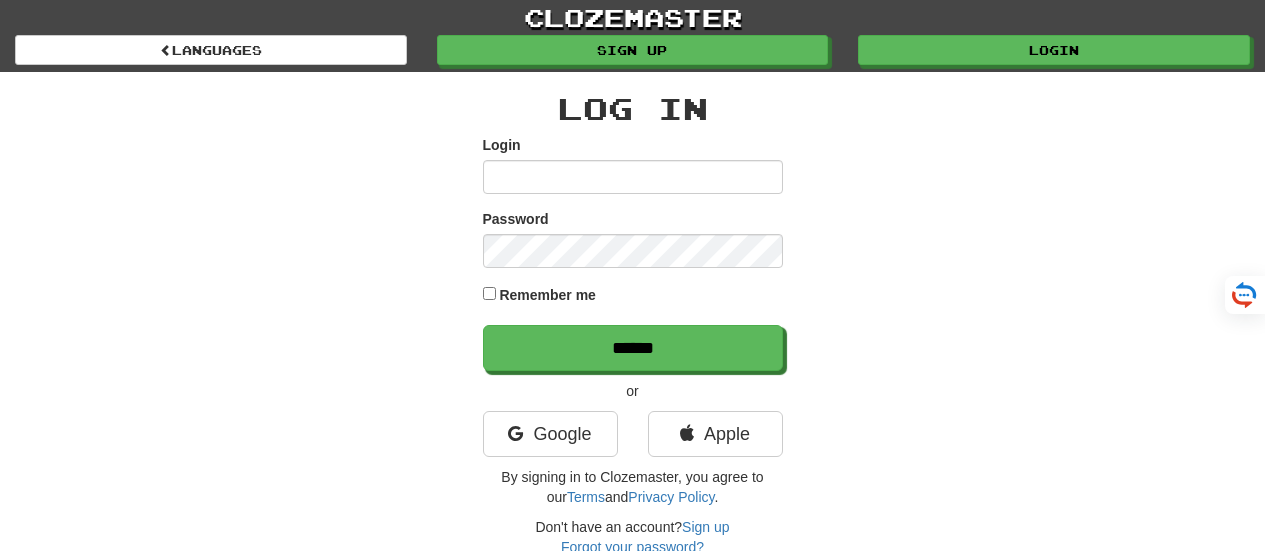 scroll, scrollTop: 0, scrollLeft: 0, axis: both 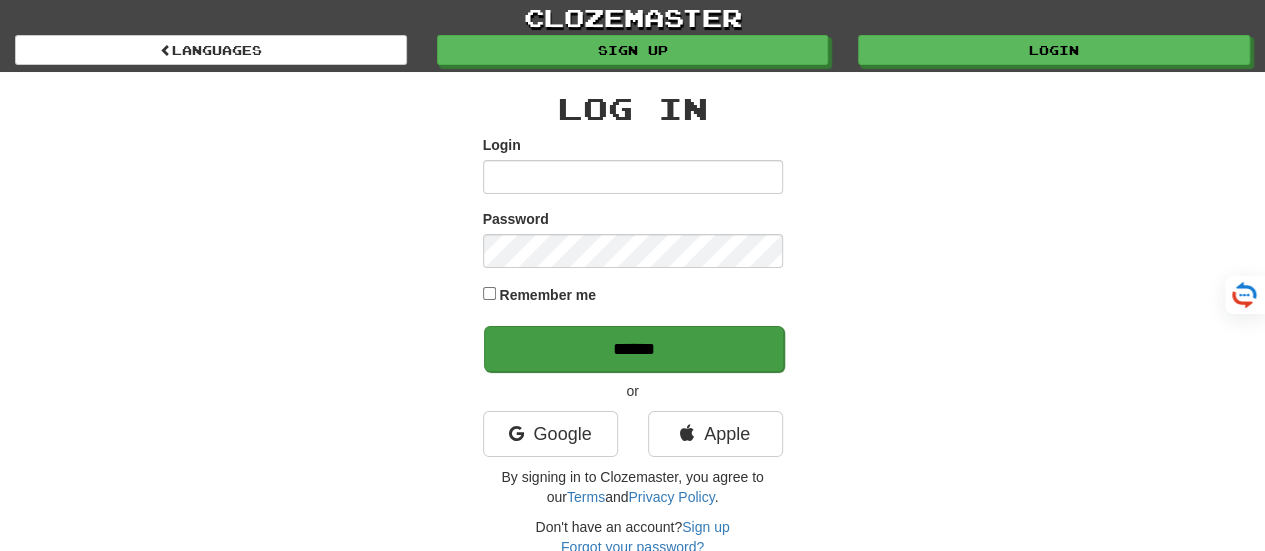 type on "*******" 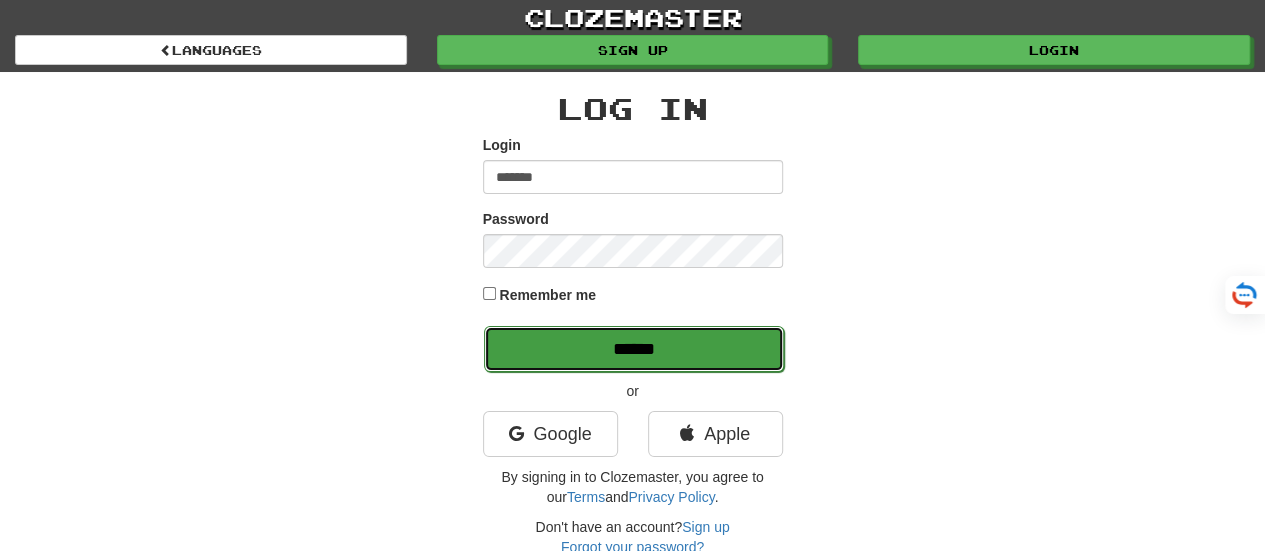 click on "******" at bounding box center [634, 349] 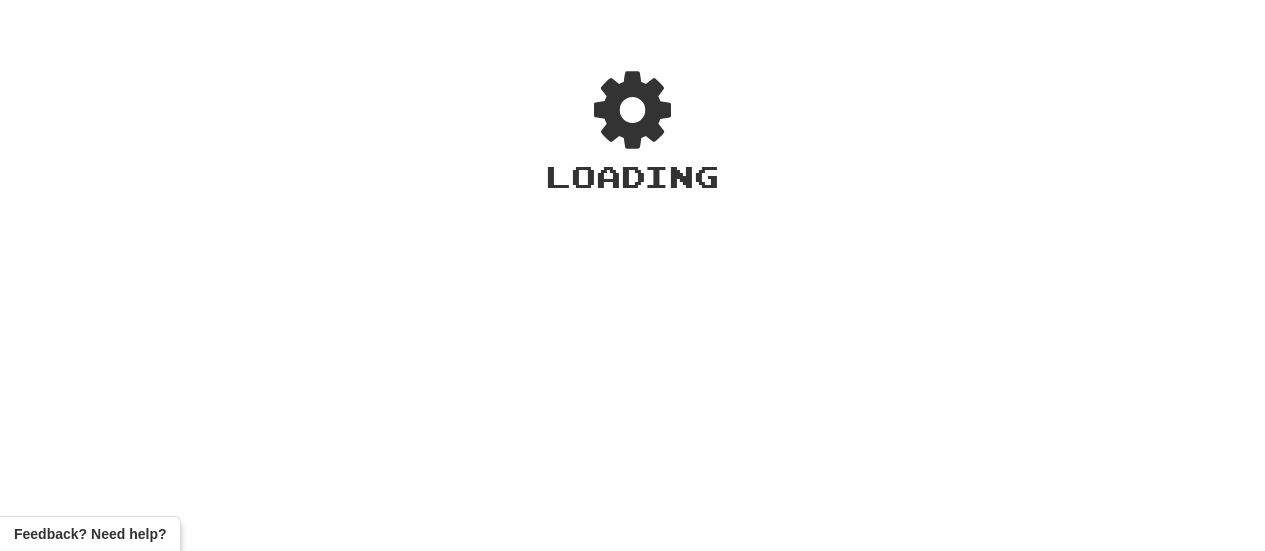 scroll, scrollTop: 0, scrollLeft: 0, axis: both 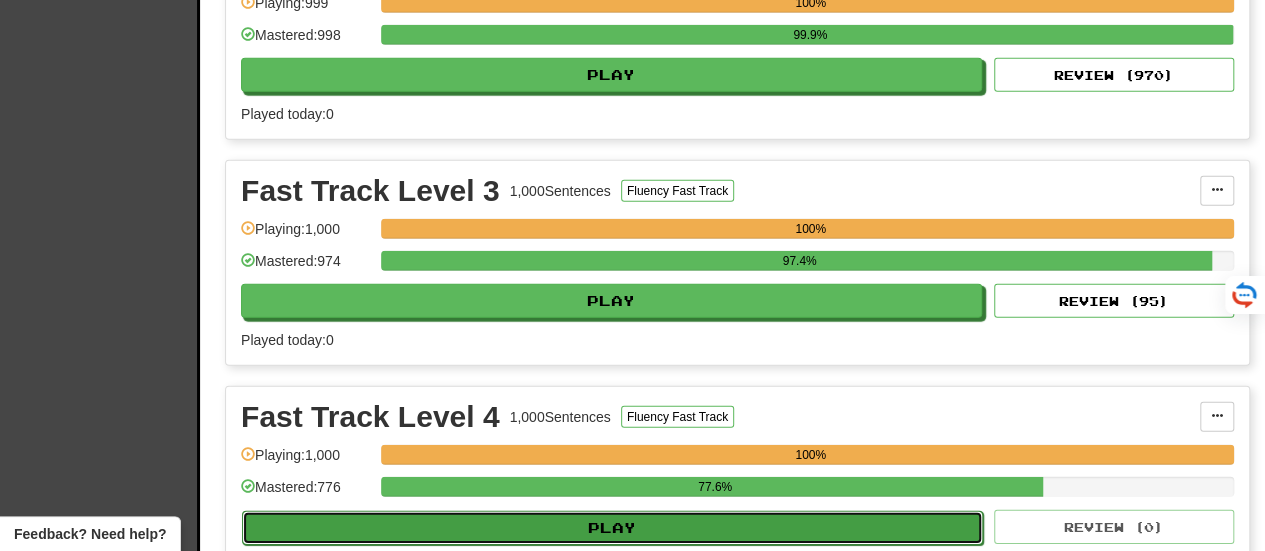 click on "Play" at bounding box center (612, 528) 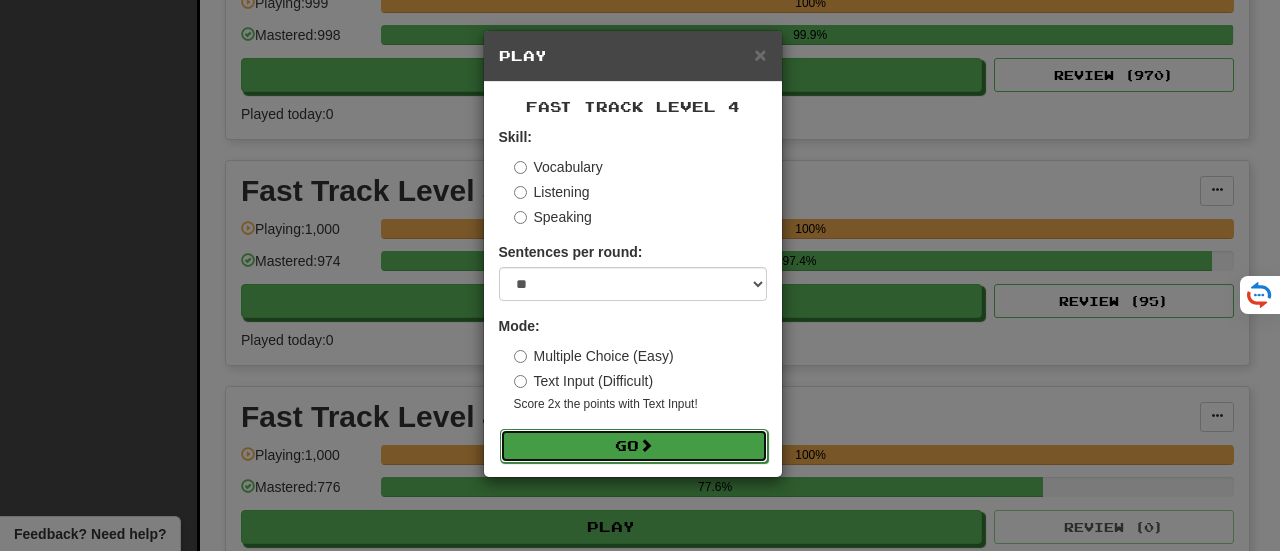 click on "Go" at bounding box center [634, 446] 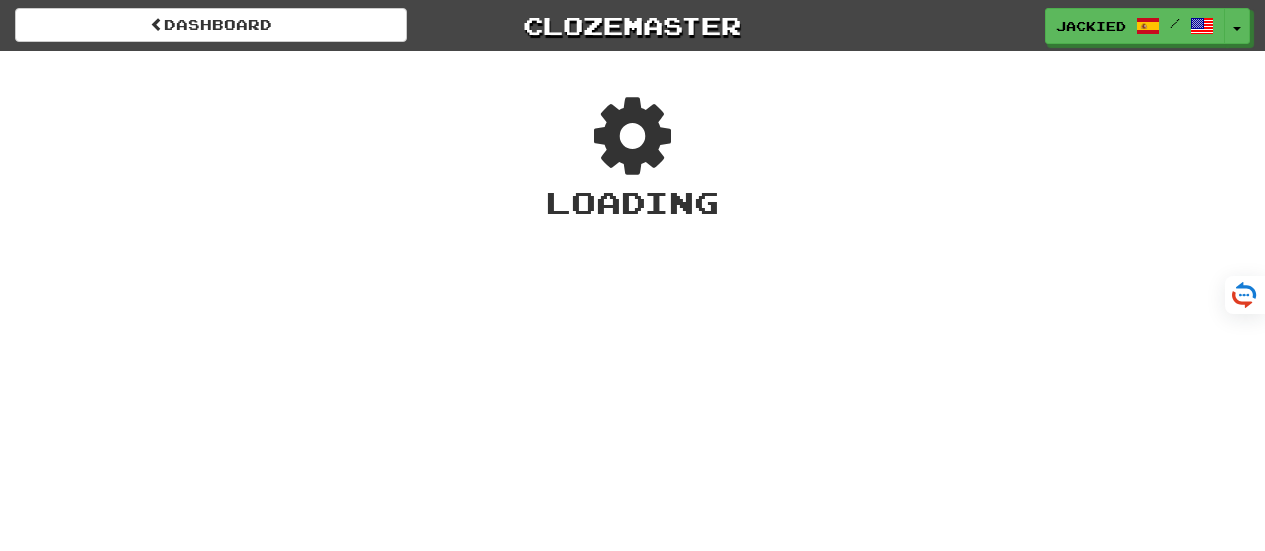 scroll, scrollTop: 0, scrollLeft: 0, axis: both 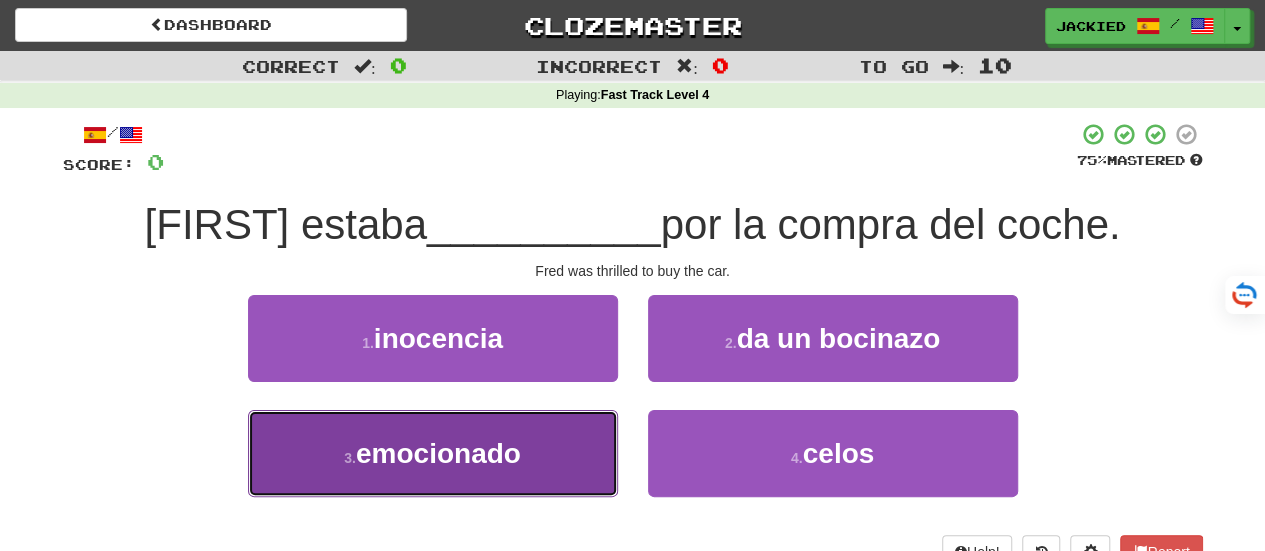 click on "emocionado" at bounding box center (438, 453) 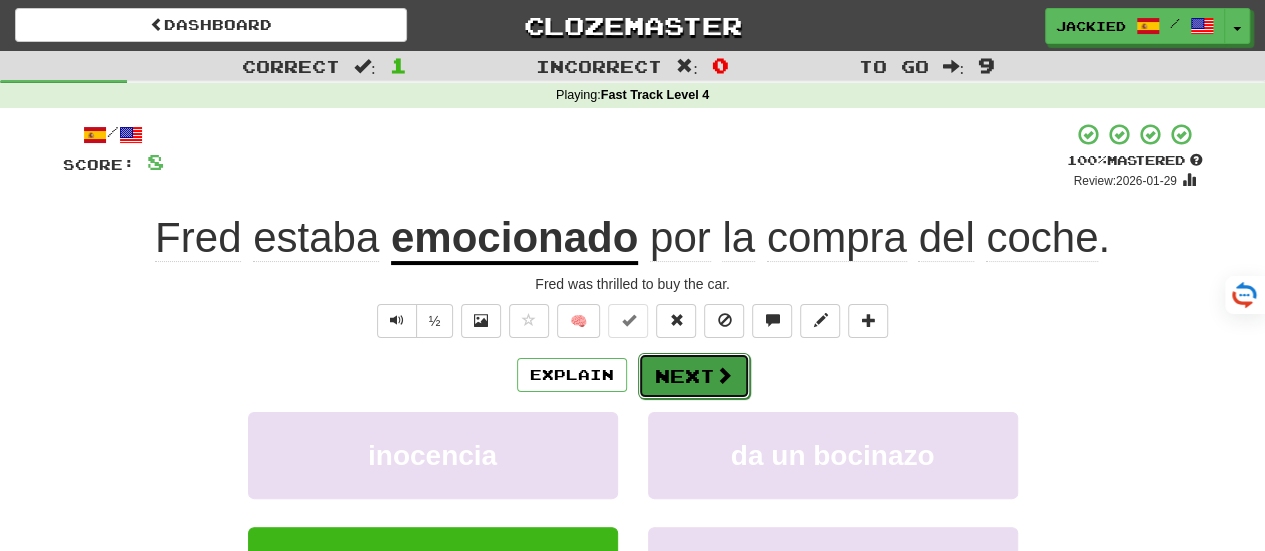 click on "Next" at bounding box center (694, 376) 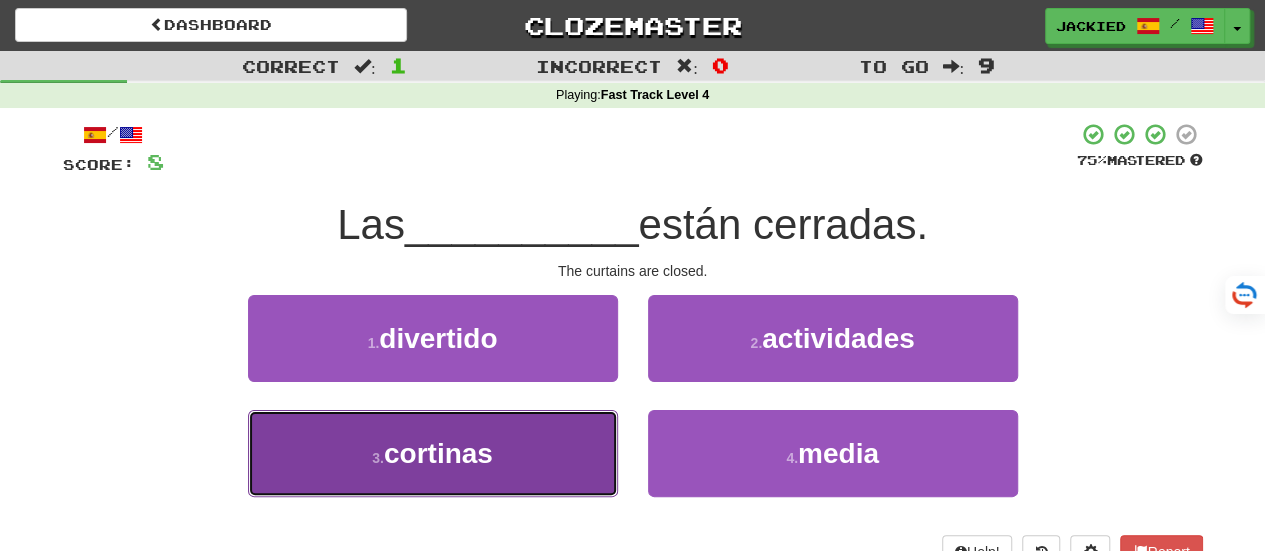 click on "3 .  cortinas" at bounding box center [433, 453] 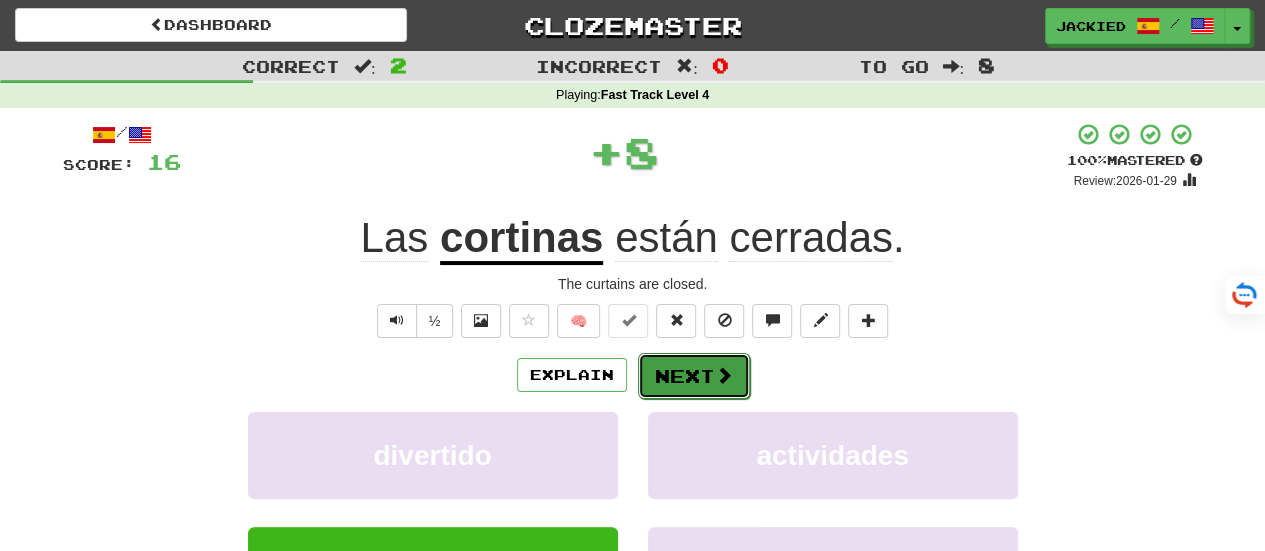 click on "Next" at bounding box center (694, 376) 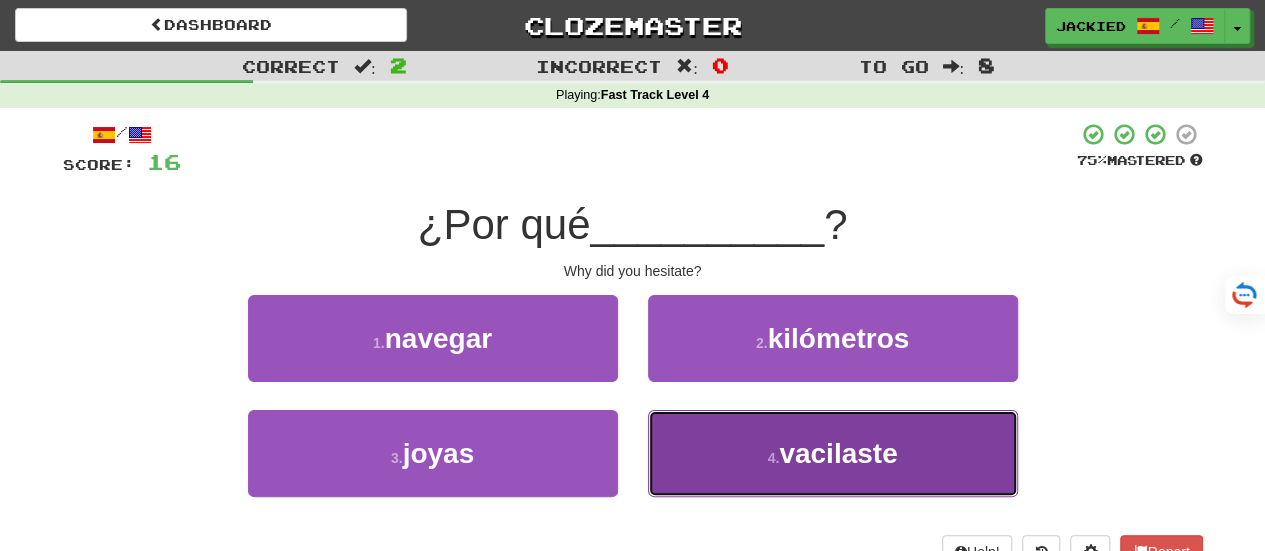 click on "4 .  vacilaste" at bounding box center (833, 453) 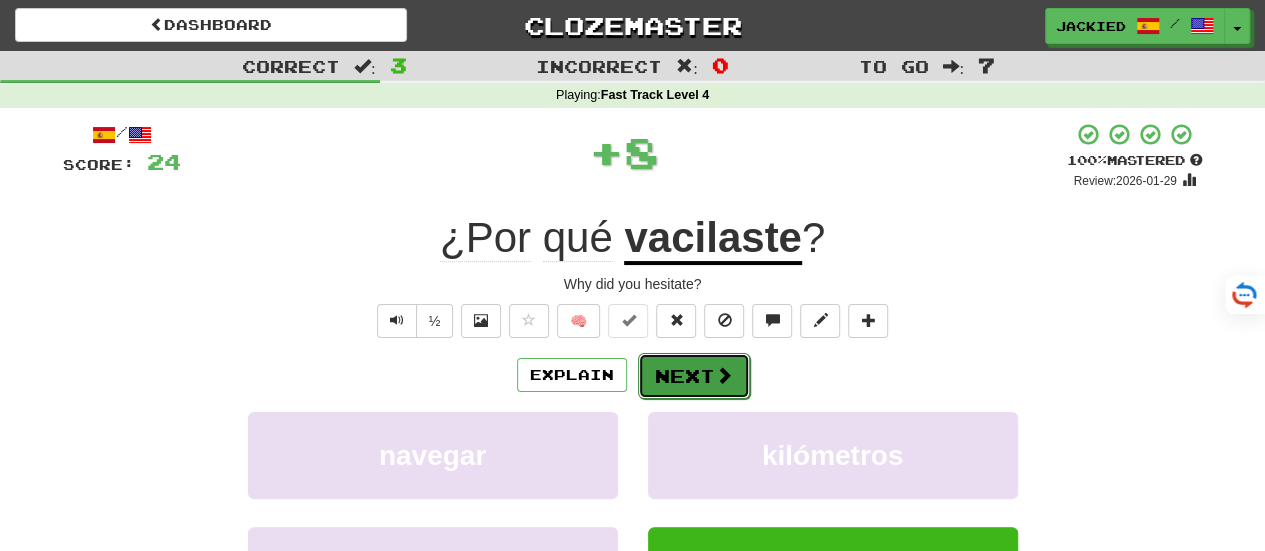 click on "Next" at bounding box center (694, 376) 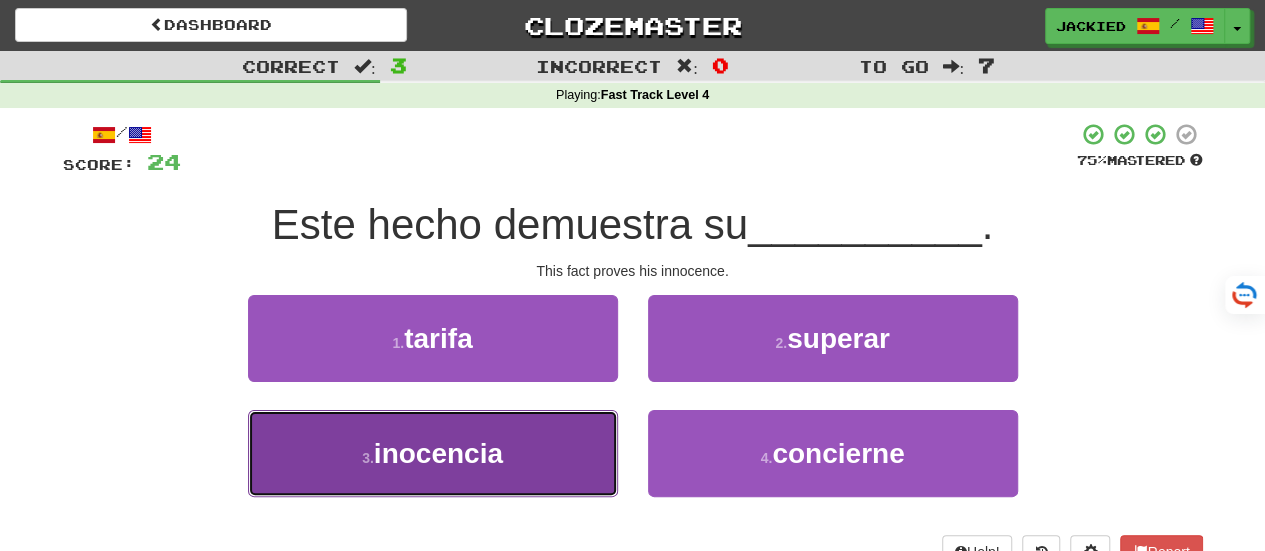 click on "3 .  inocencia" at bounding box center [433, 453] 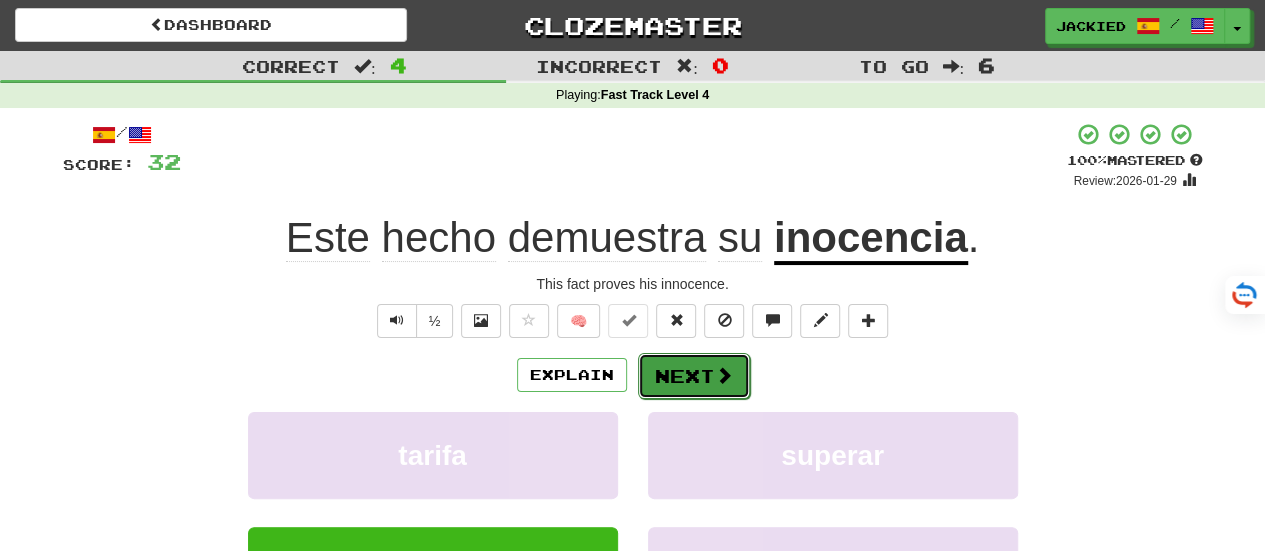 click on "Next" at bounding box center (694, 376) 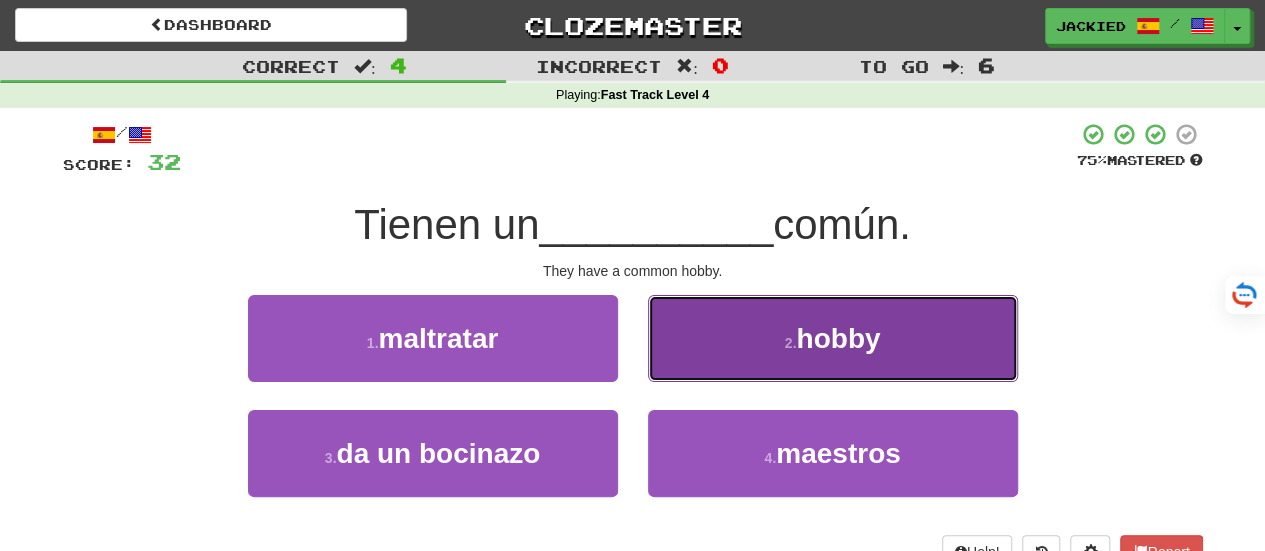 click on "hobby" at bounding box center [838, 338] 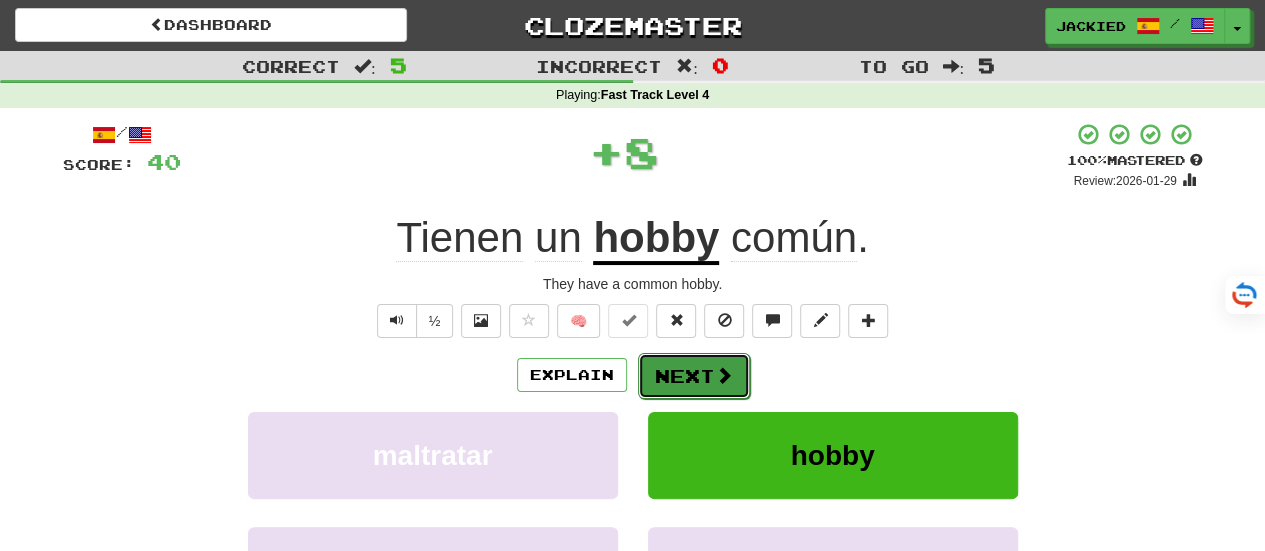 click on "Next" at bounding box center (694, 376) 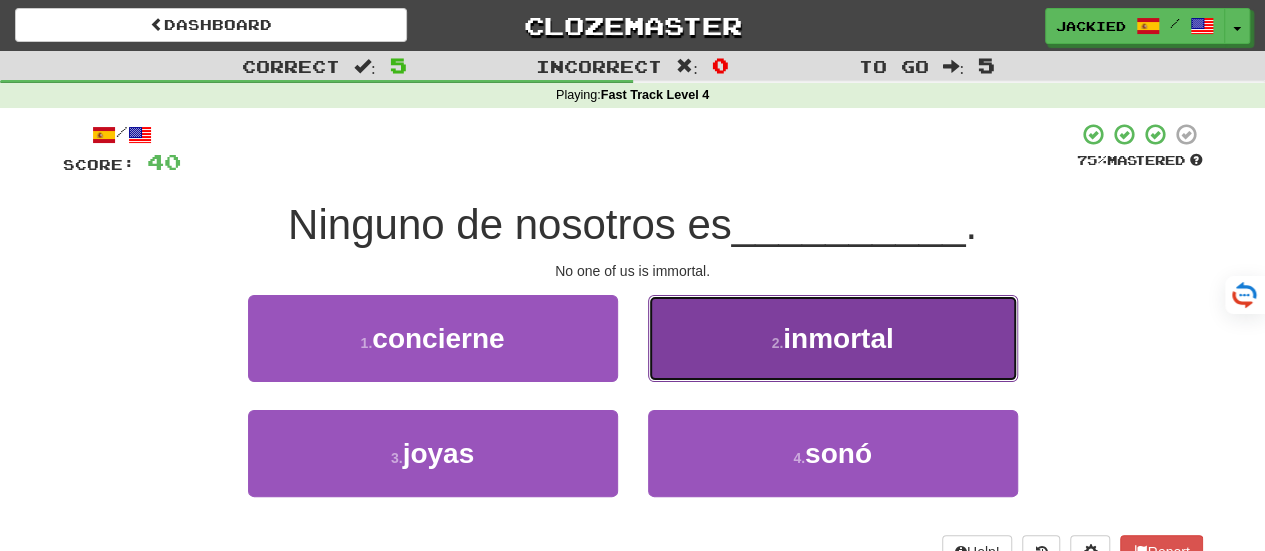 click on "2 .  inmortal" at bounding box center (833, 338) 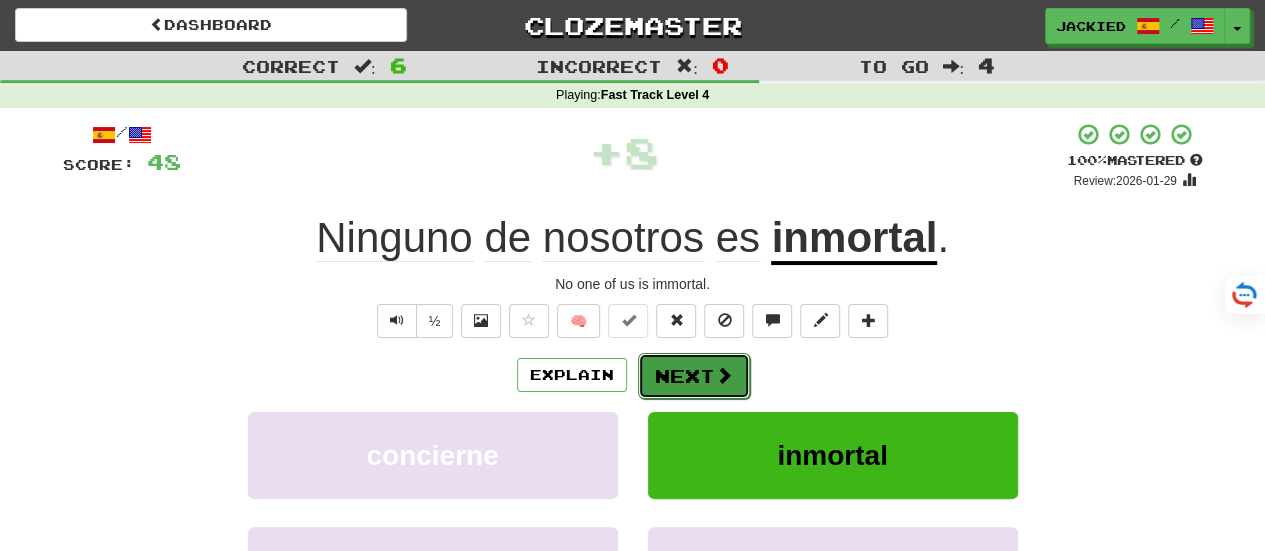 click on "Next" at bounding box center (694, 376) 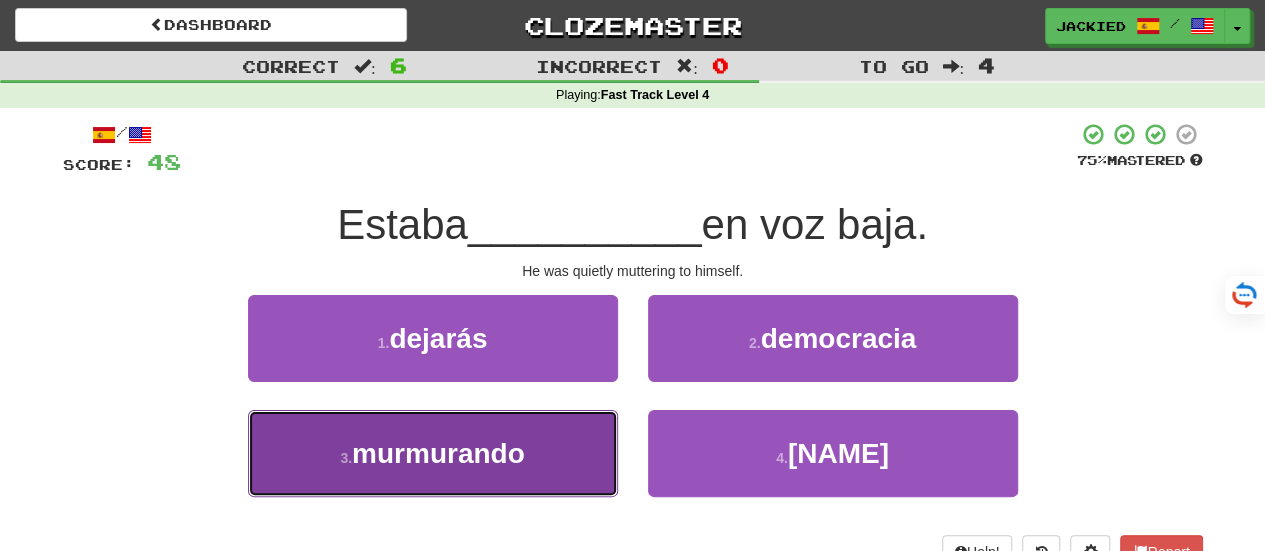 click on "3 .  murmurando" at bounding box center [433, 453] 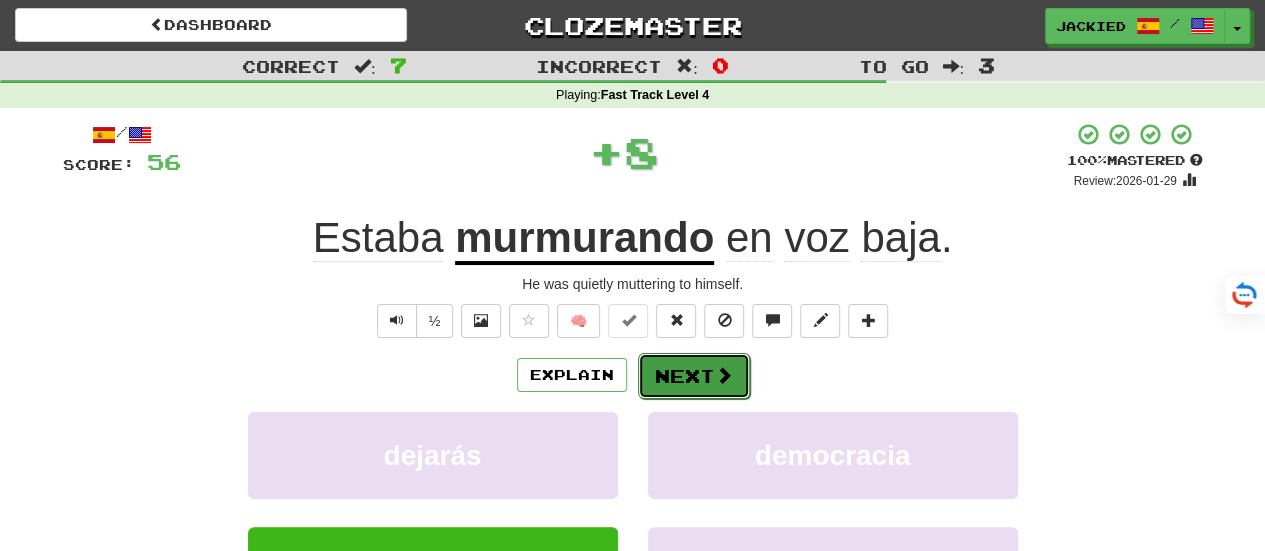 click on "Next" at bounding box center (694, 376) 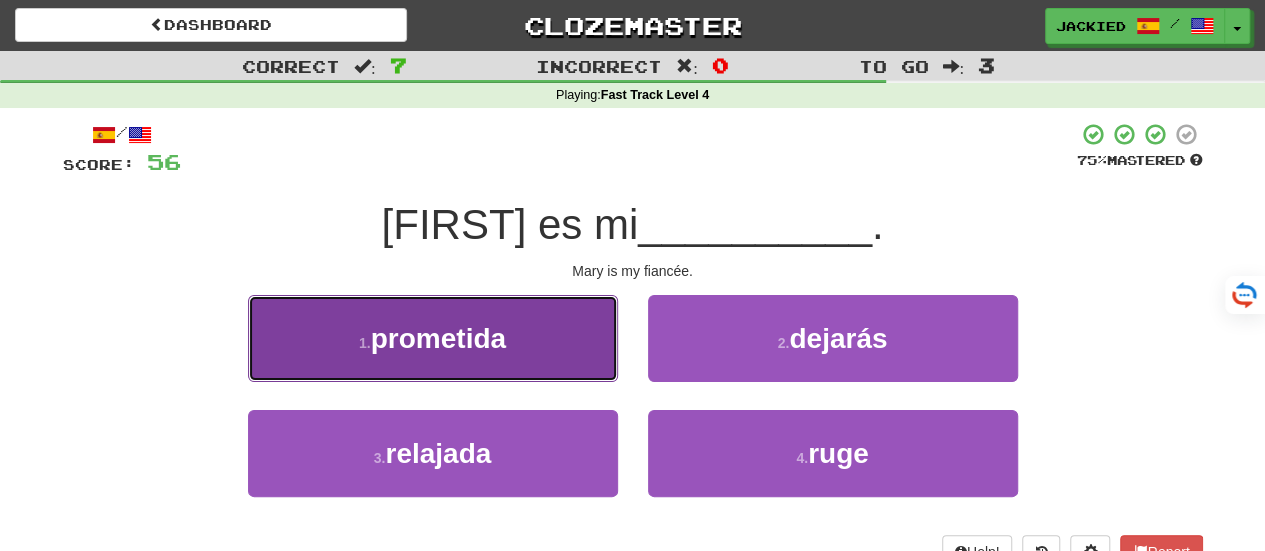 click on "prometida" at bounding box center [438, 338] 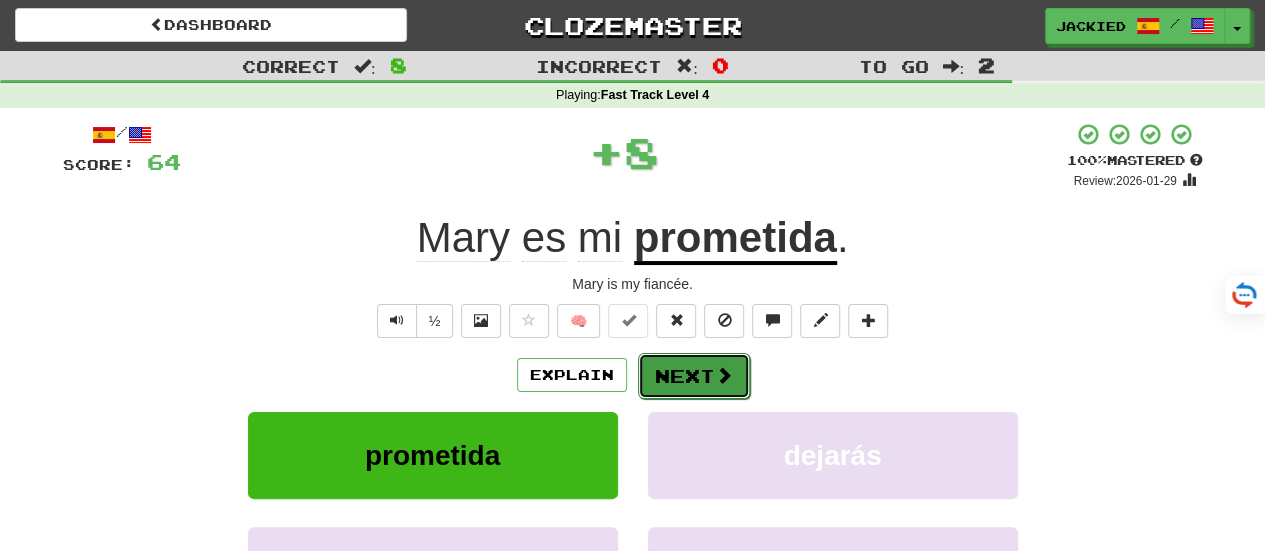 click on "Next" at bounding box center (694, 376) 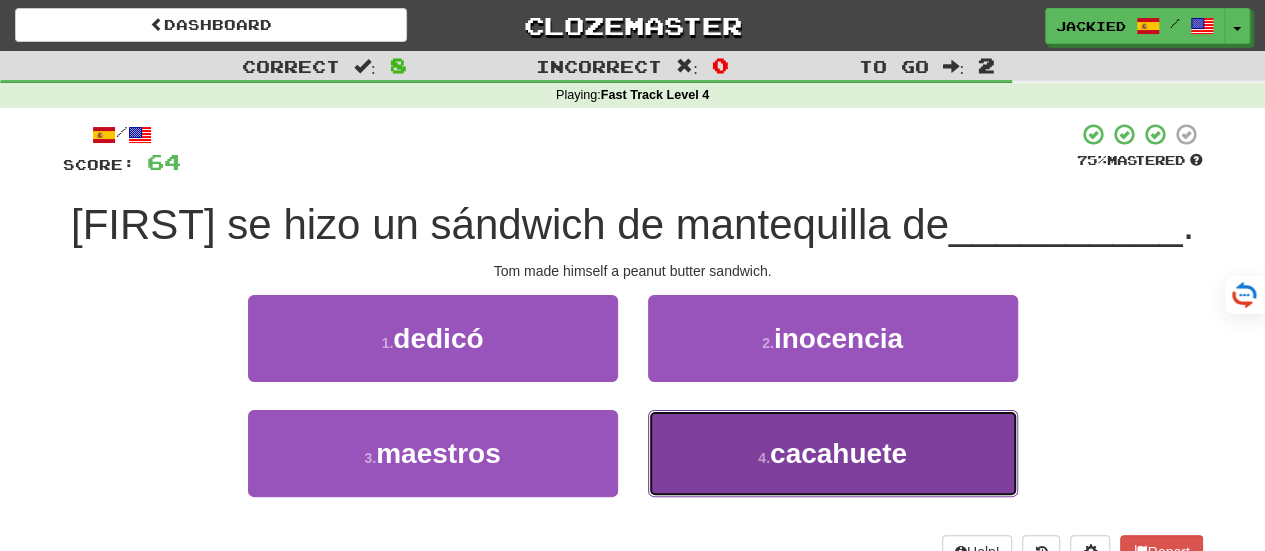 click on "4 .  cacahuete" at bounding box center [833, 453] 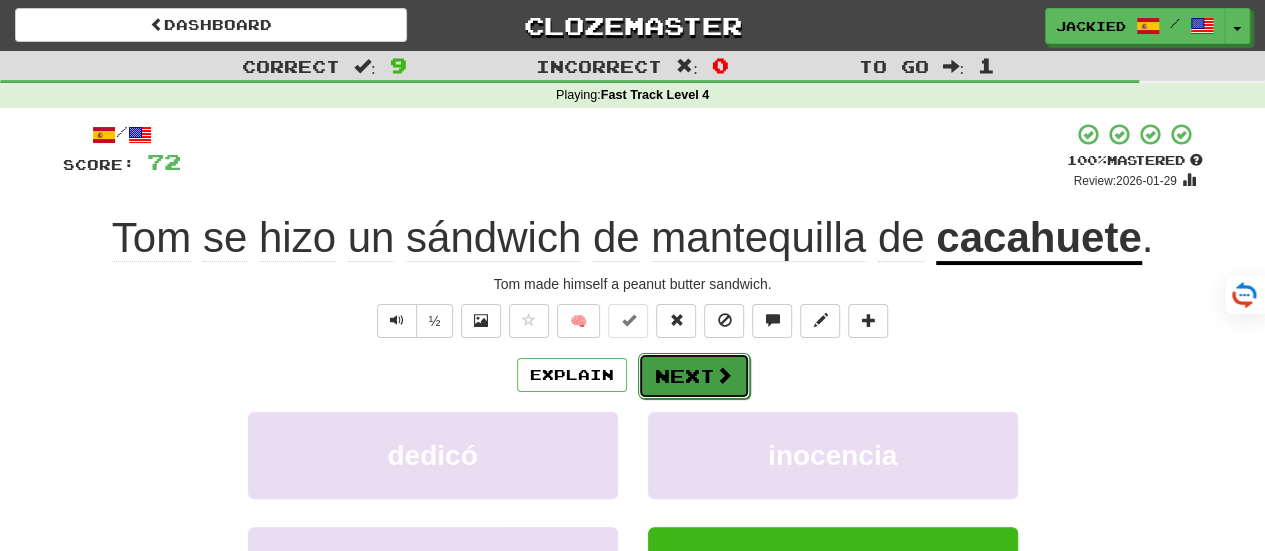 click on "Next" at bounding box center (694, 376) 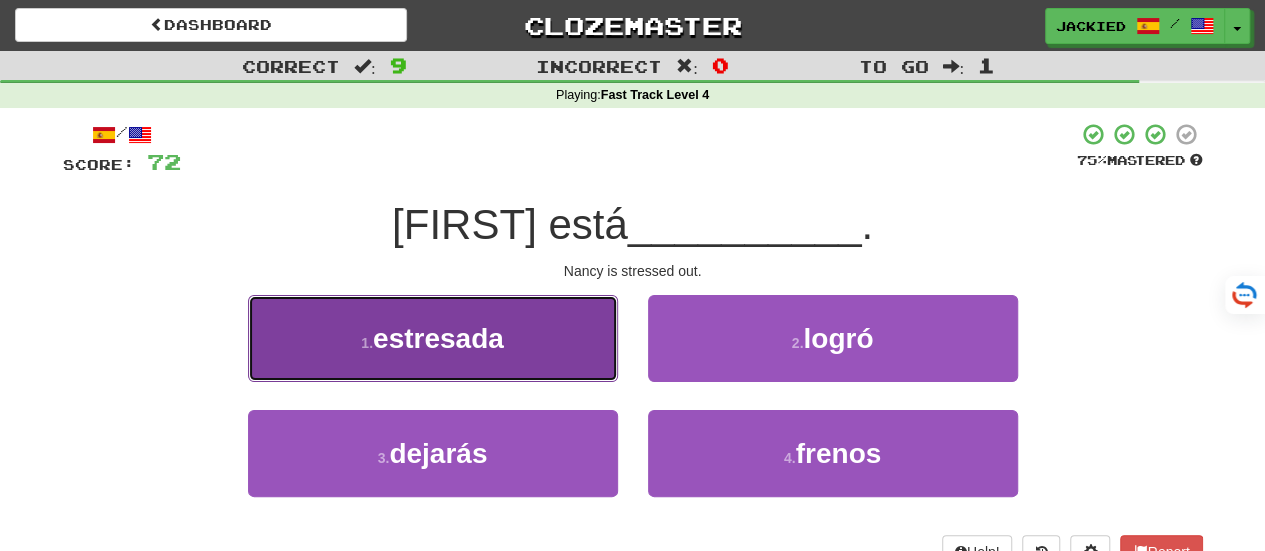 click on "1 .  estresada" at bounding box center [433, 338] 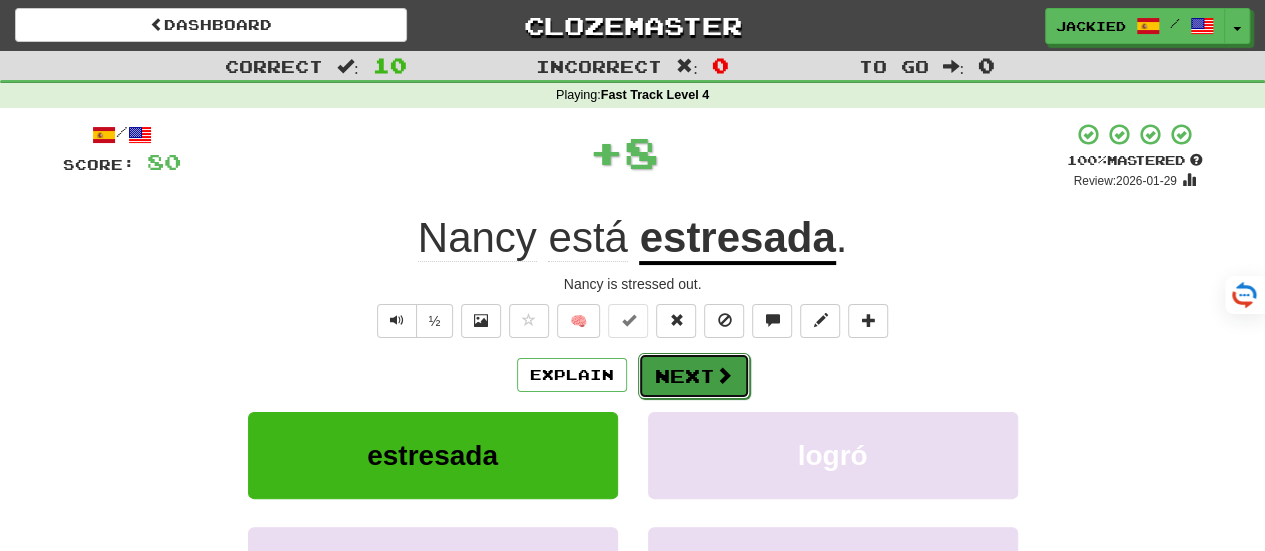 click on "Next" at bounding box center [694, 376] 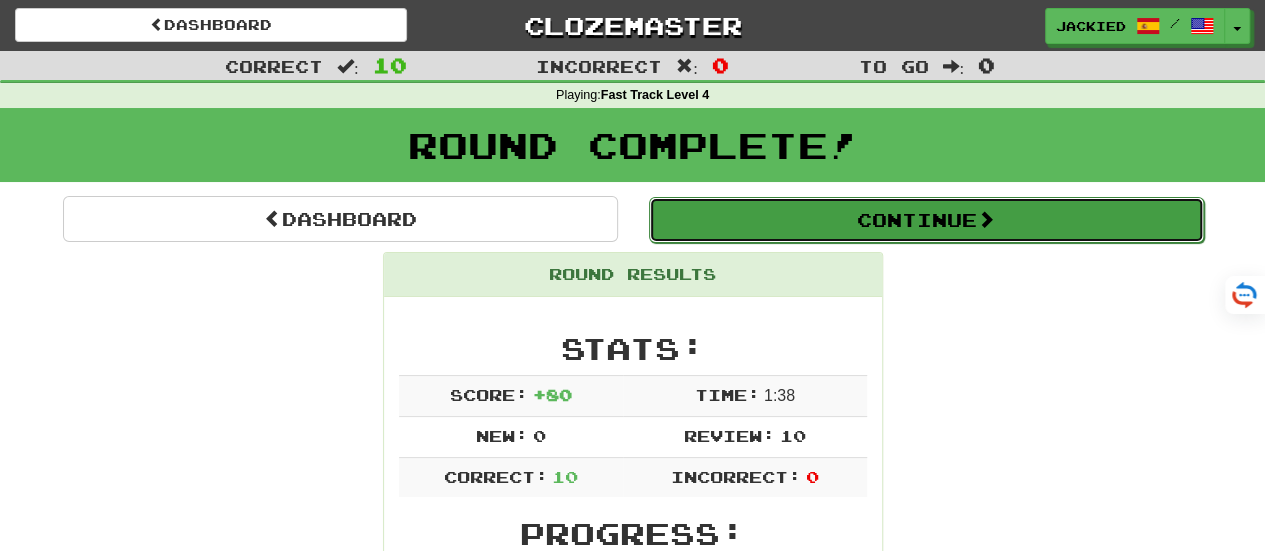 click on "Continue" at bounding box center [926, 220] 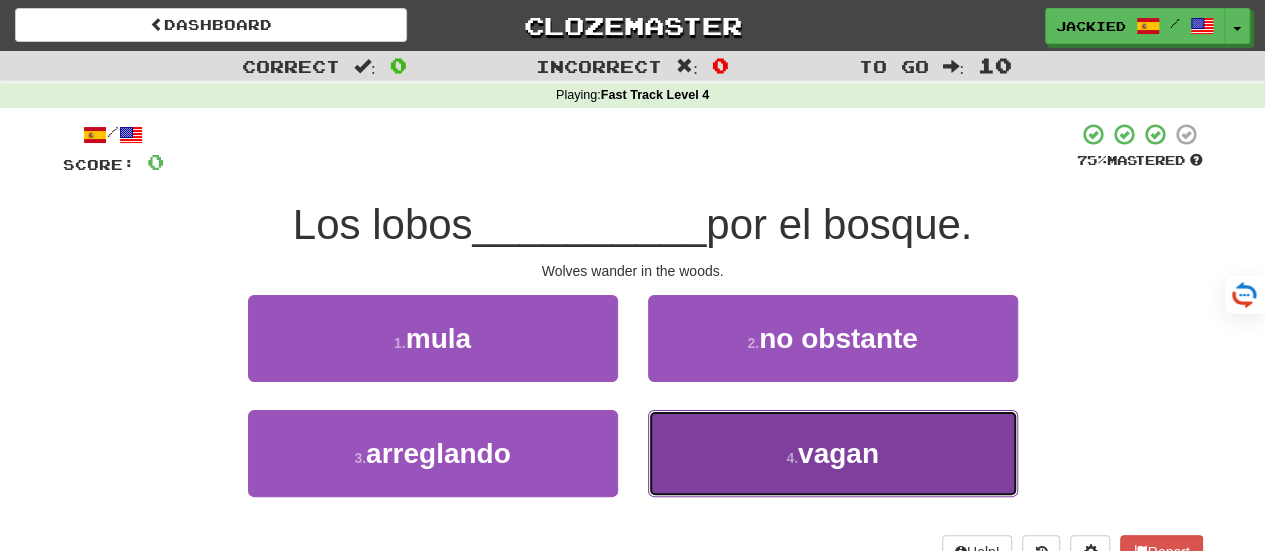 click on "vagan" at bounding box center [838, 453] 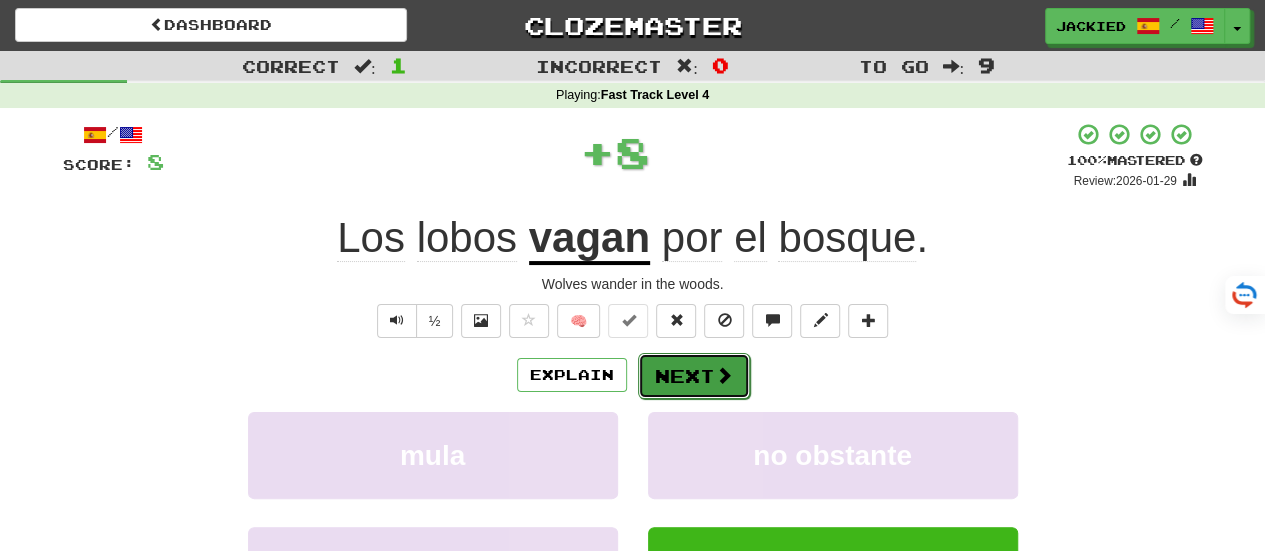 click at bounding box center (724, 375) 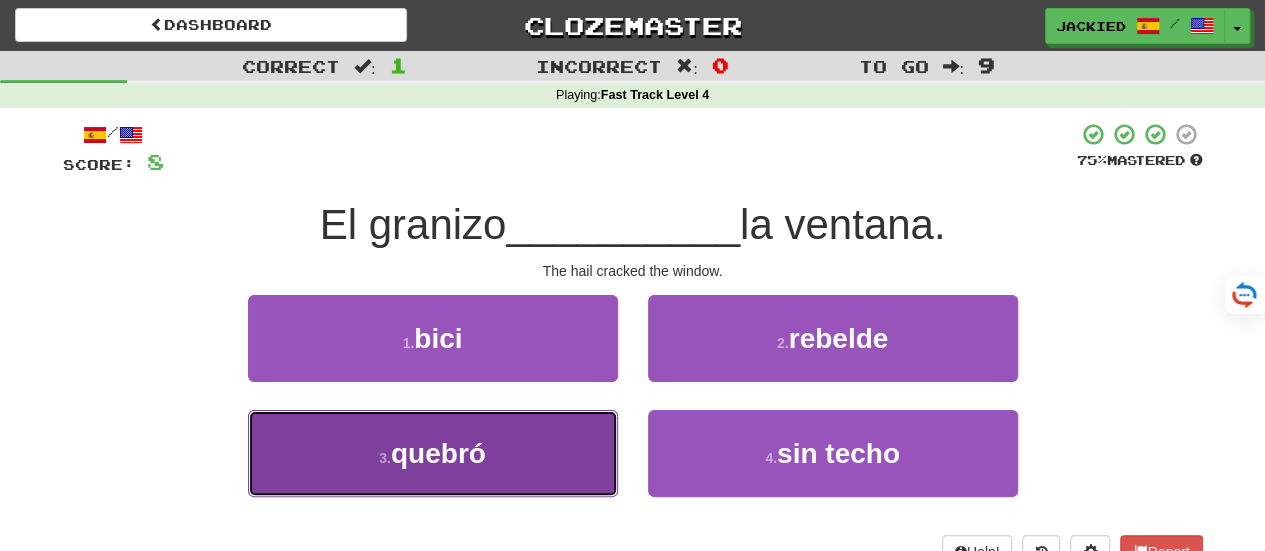 click on "3 .  quebró" at bounding box center [433, 453] 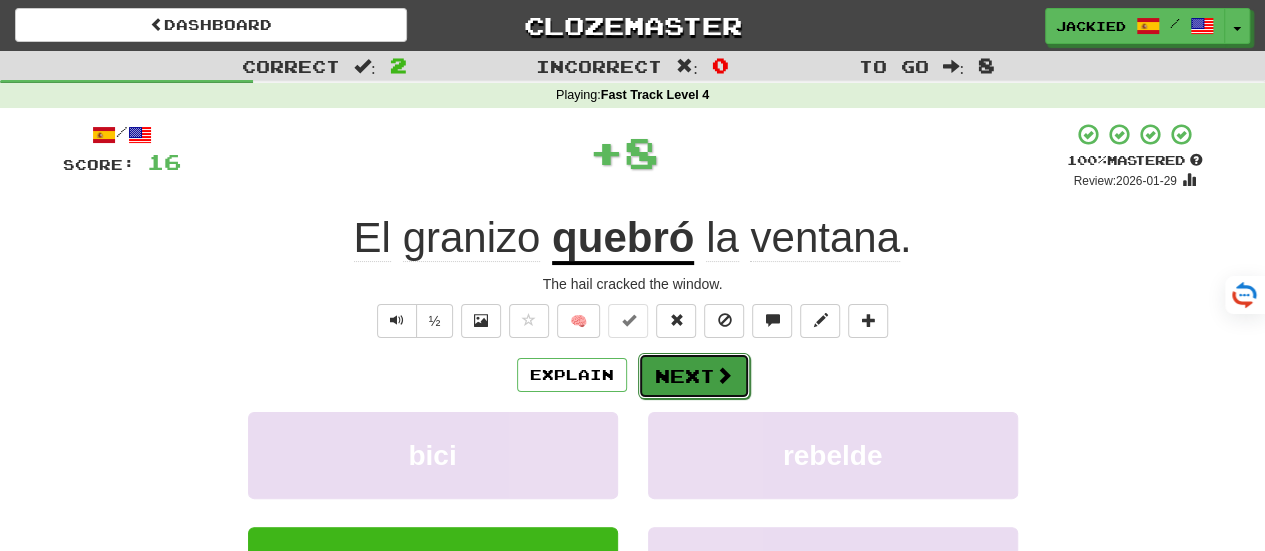 click on "Next" at bounding box center [694, 376] 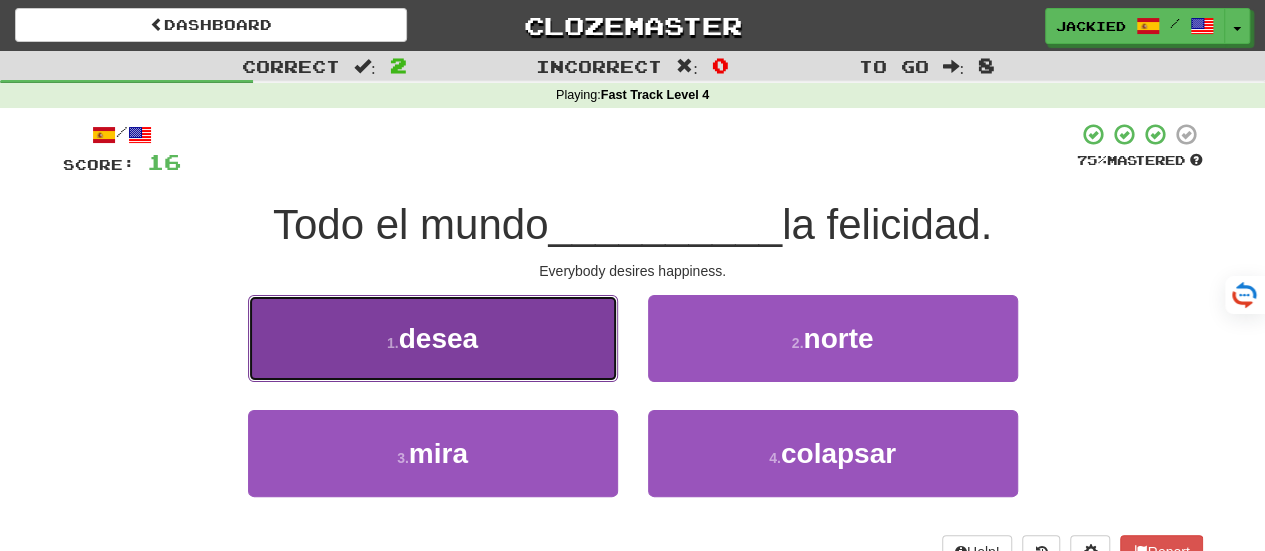 click on "1 .  desea" at bounding box center (433, 338) 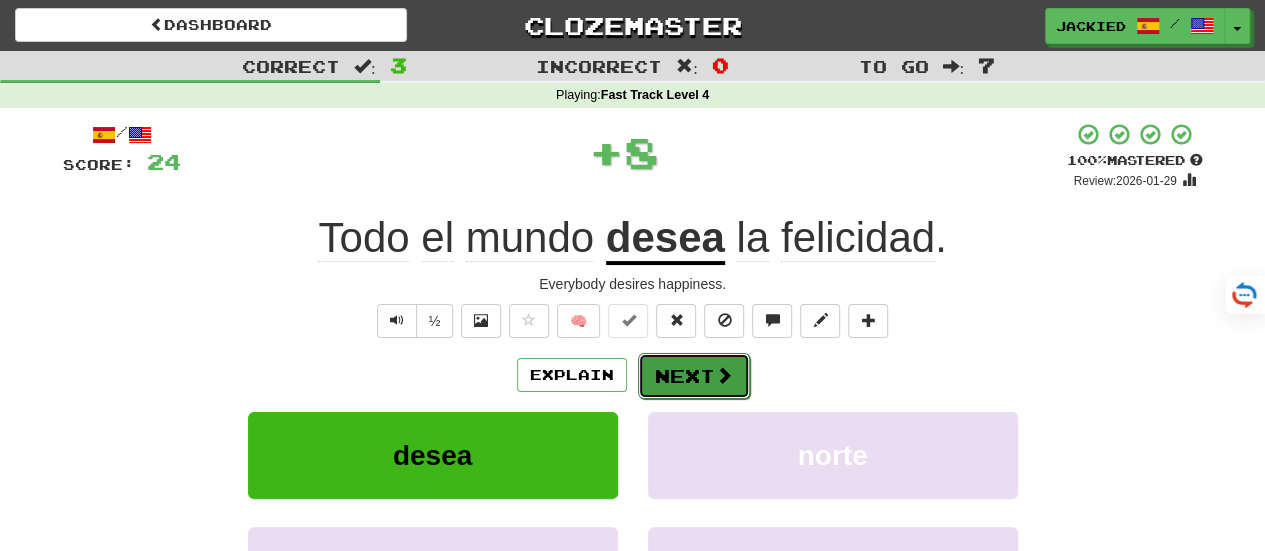 click on "Next" at bounding box center (694, 376) 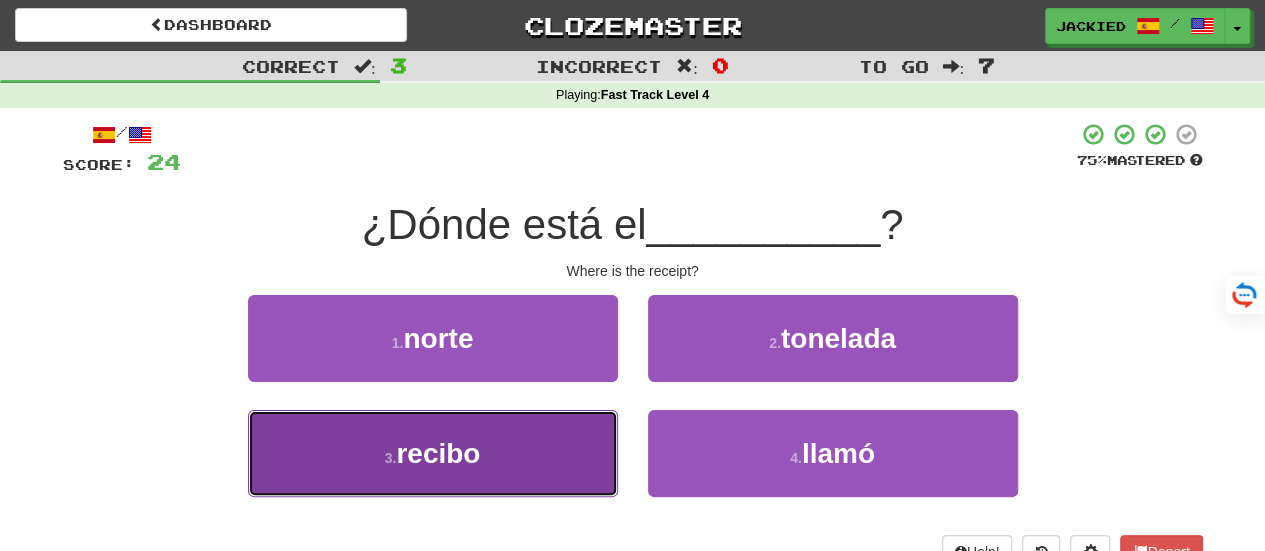 click on "3 .  recibo" at bounding box center (433, 453) 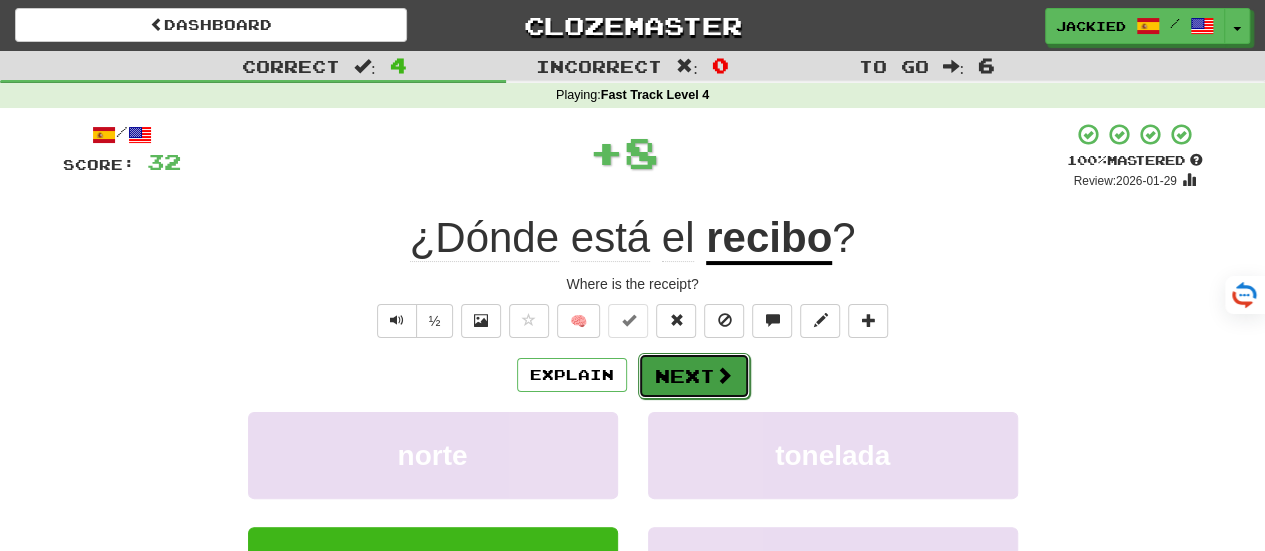 click on "Next" at bounding box center [694, 376] 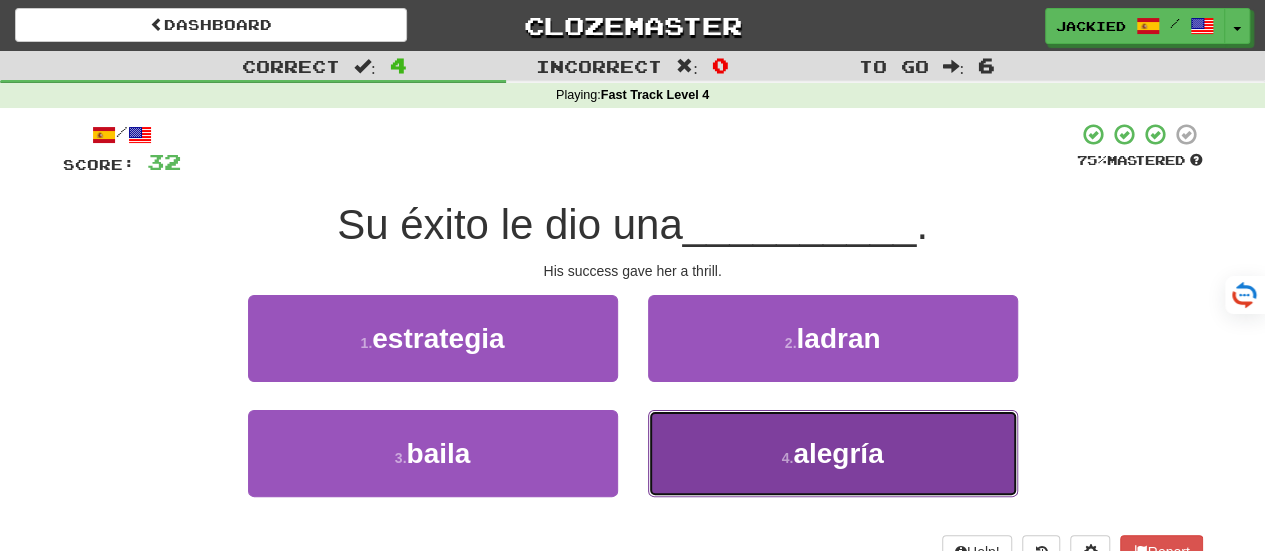 click on "4 .  alegría" at bounding box center (833, 453) 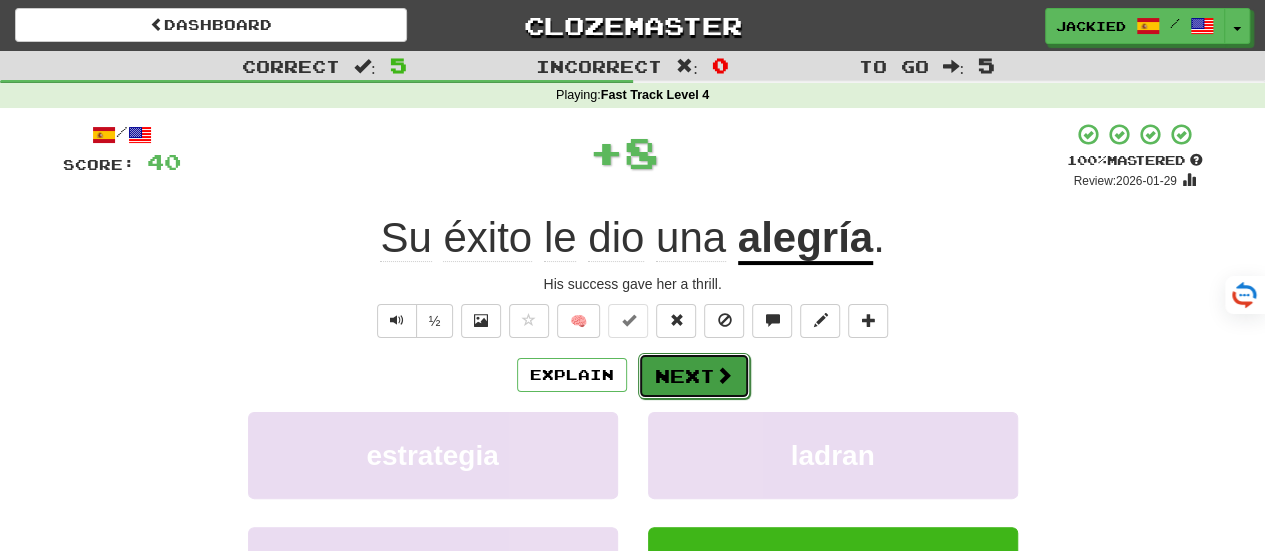 click on "Next" at bounding box center [694, 376] 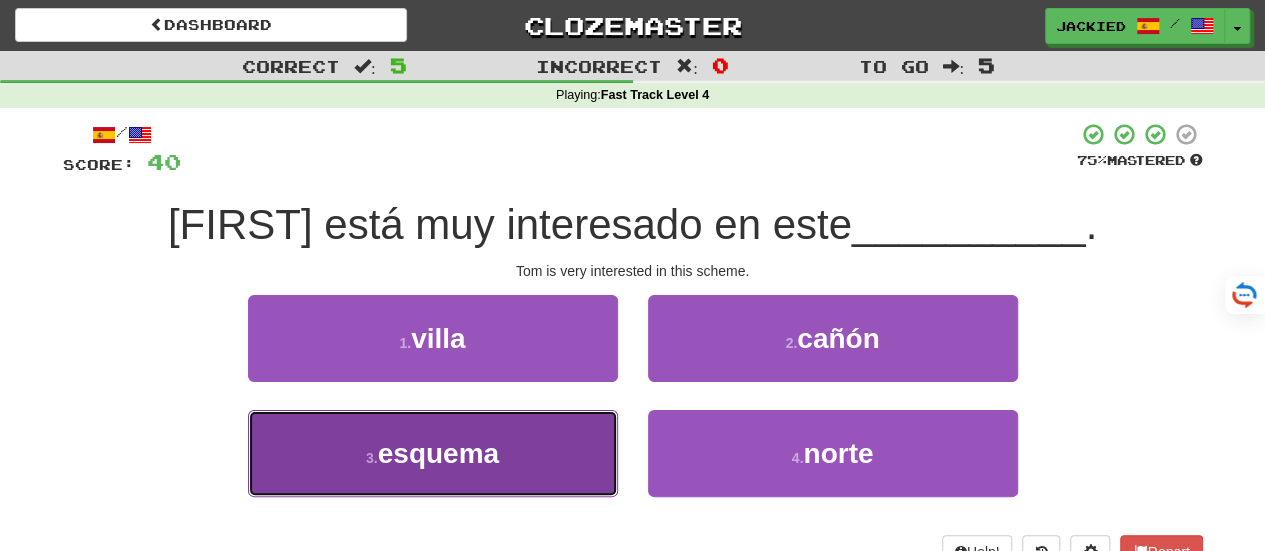 click on "3 .  esquema" at bounding box center [433, 453] 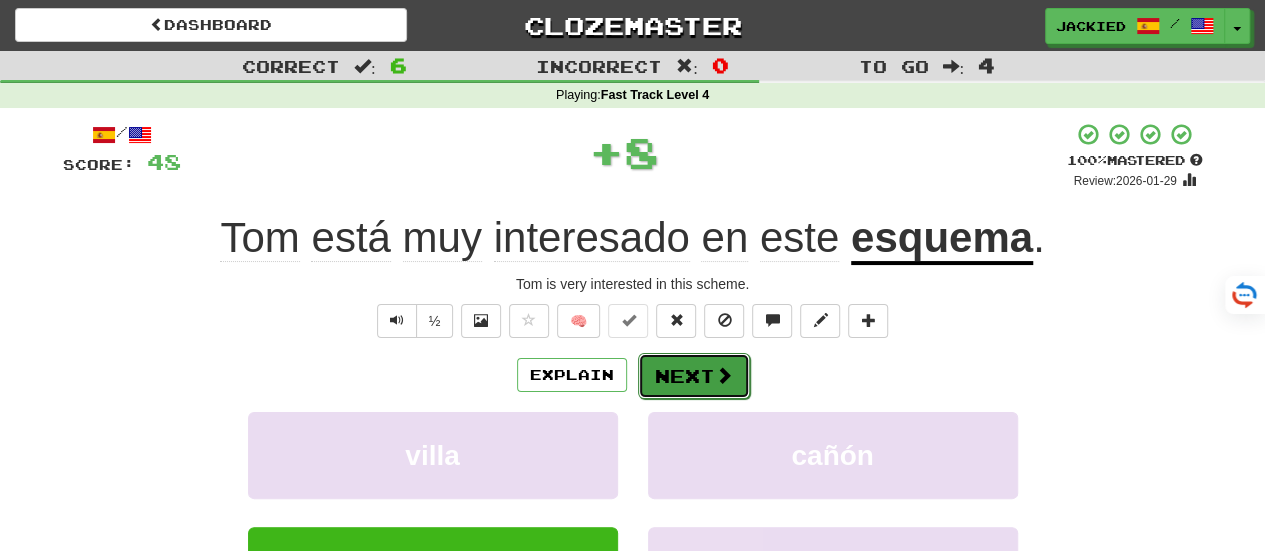 click on "Next" at bounding box center [694, 376] 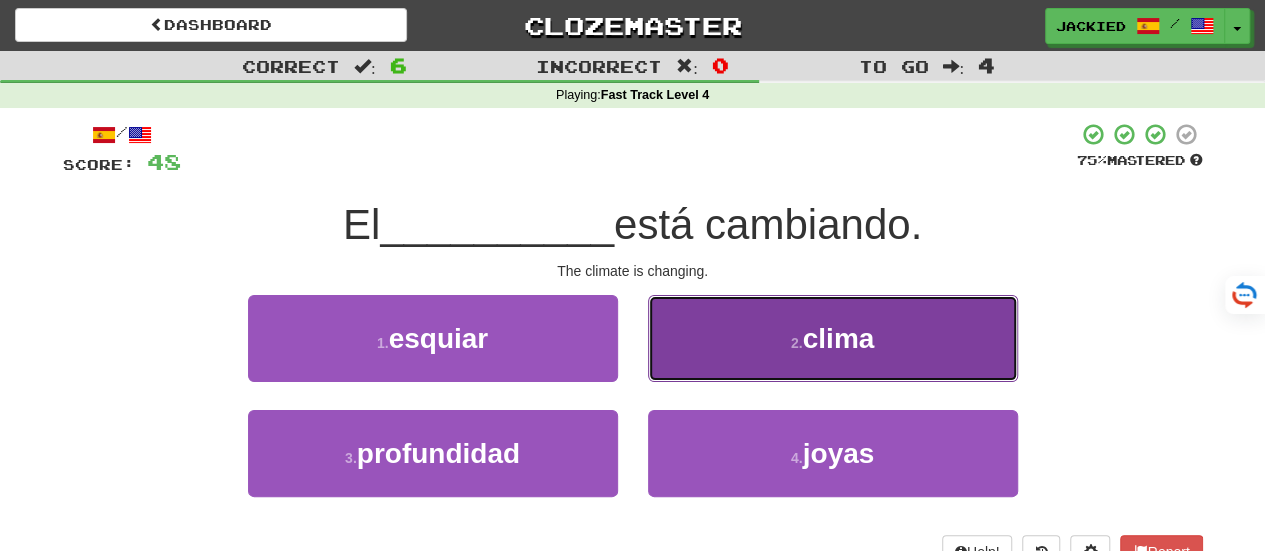 click on "2 .  clima" at bounding box center [833, 338] 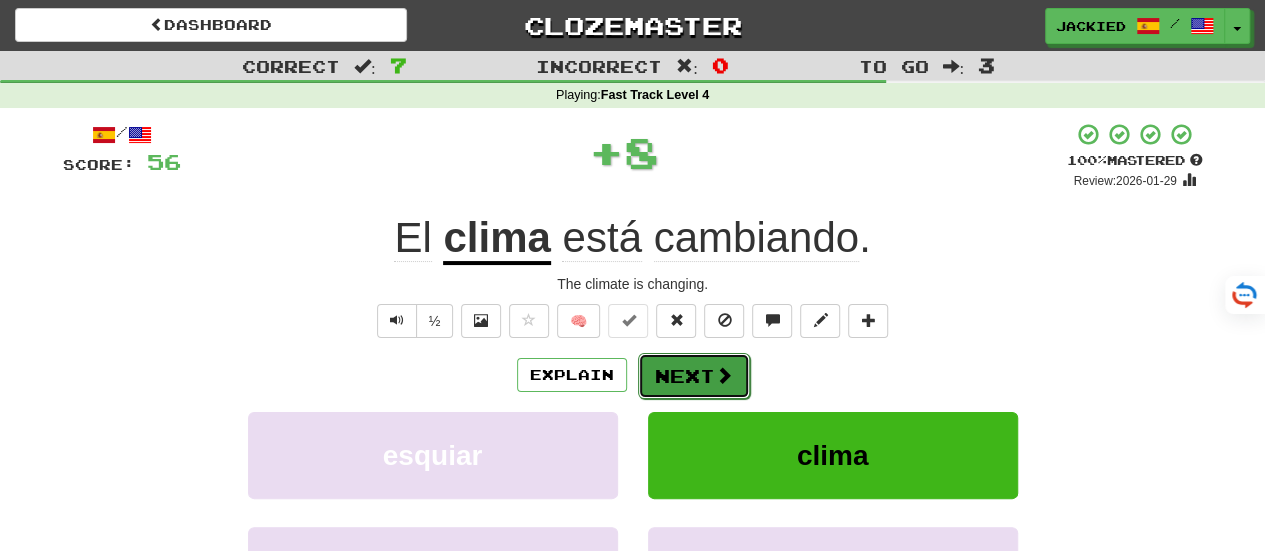 click on "Next" at bounding box center [694, 376] 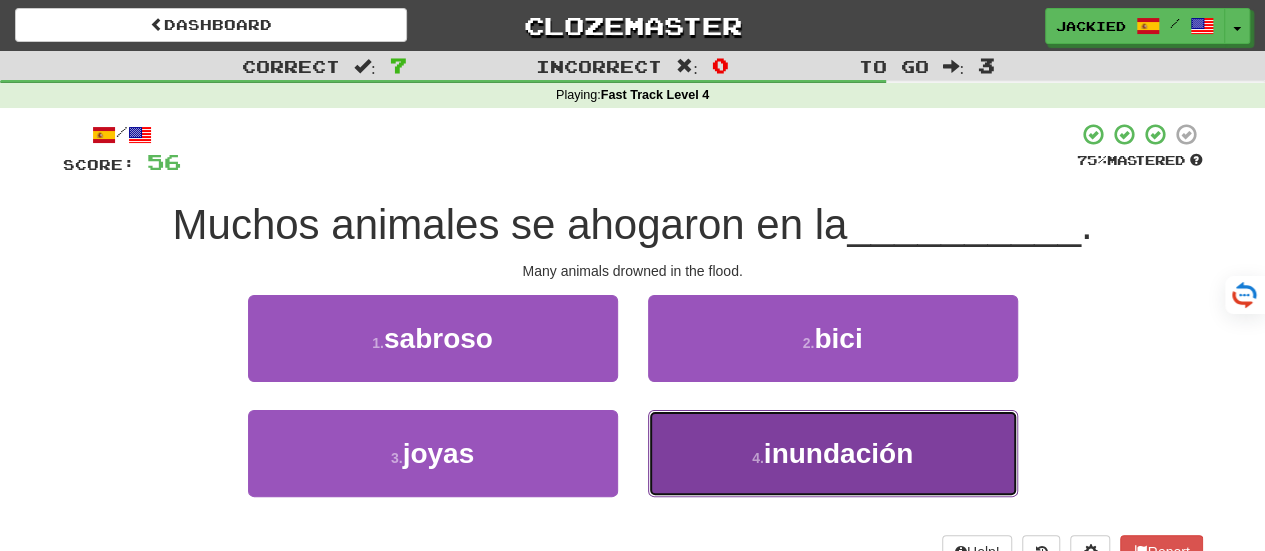 click on "inundación" at bounding box center (838, 453) 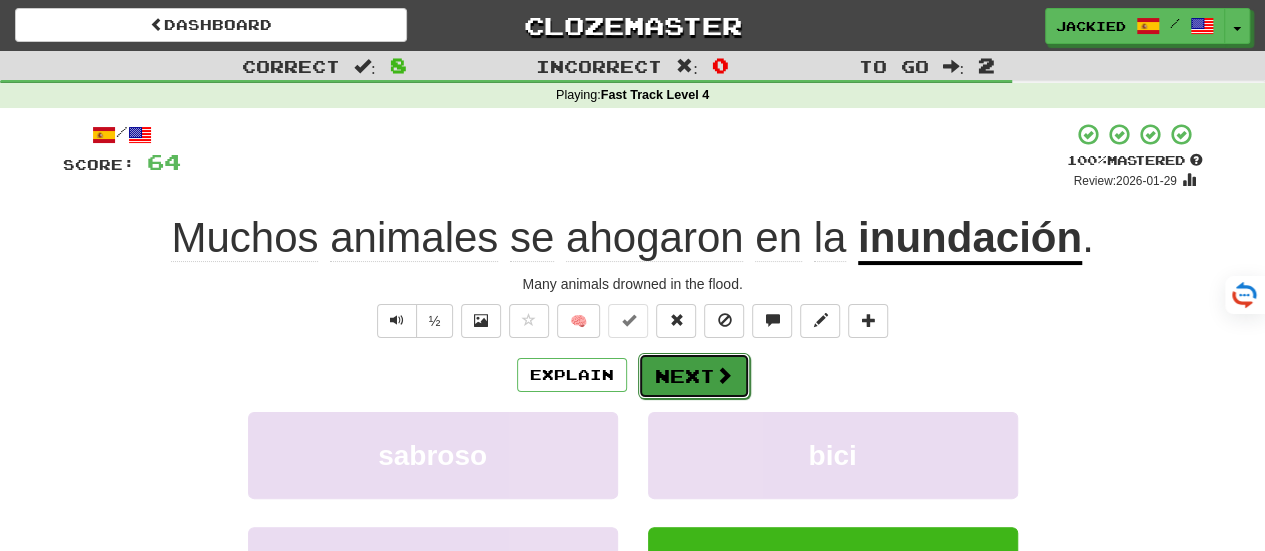 click on "Next" at bounding box center [694, 376] 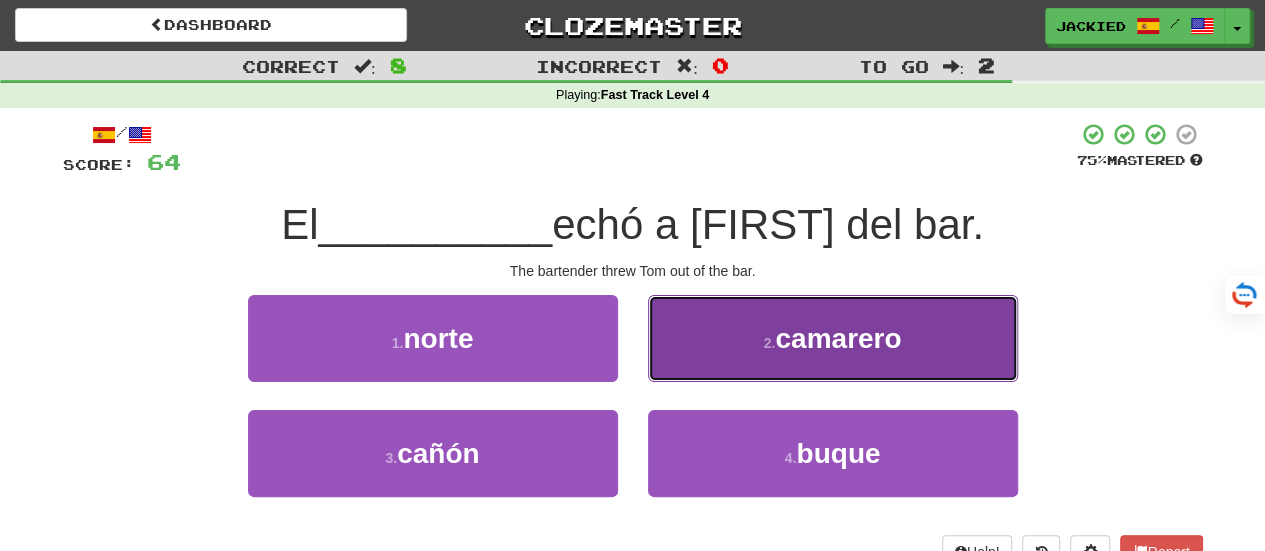 click on "2 .  camarero" at bounding box center (833, 338) 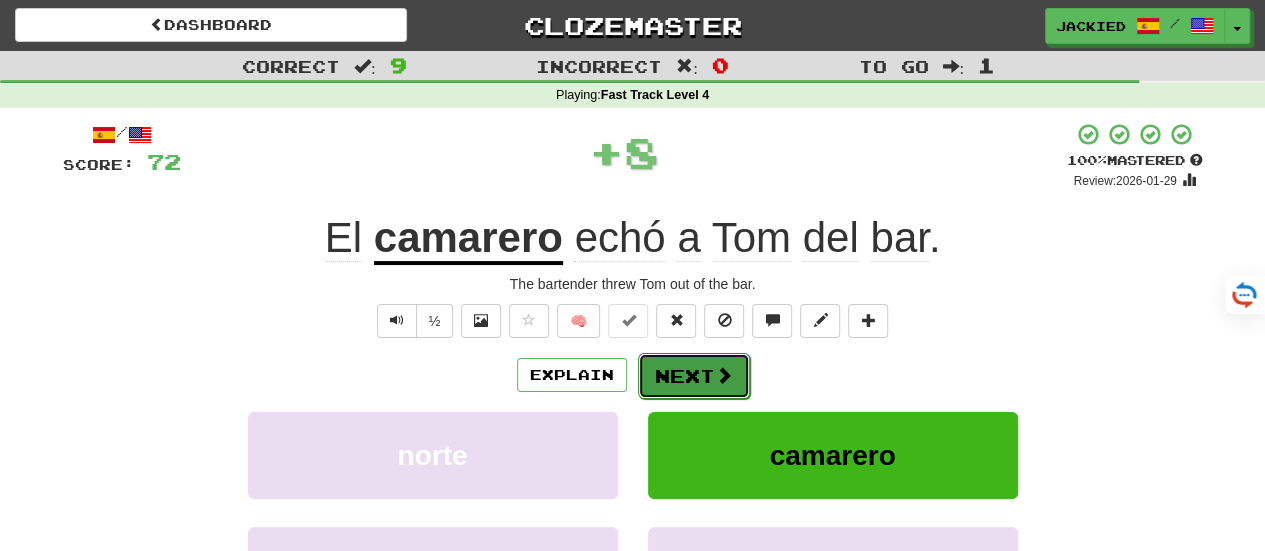 click on "Next" at bounding box center (694, 376) 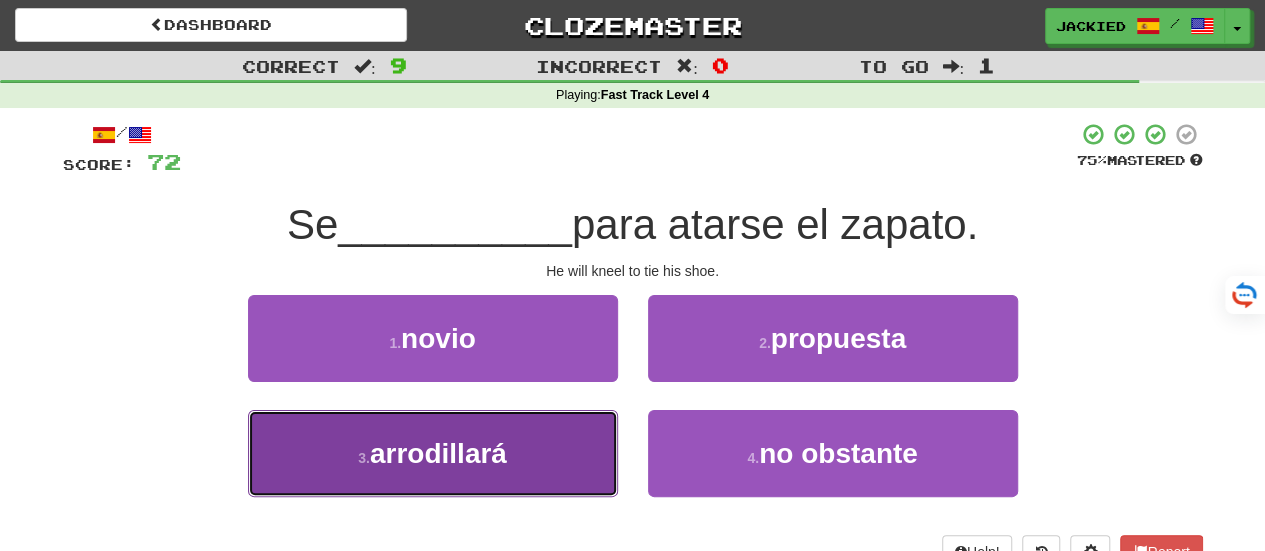 click on "3 .  arrodillará" at bounding box center (433, 453) 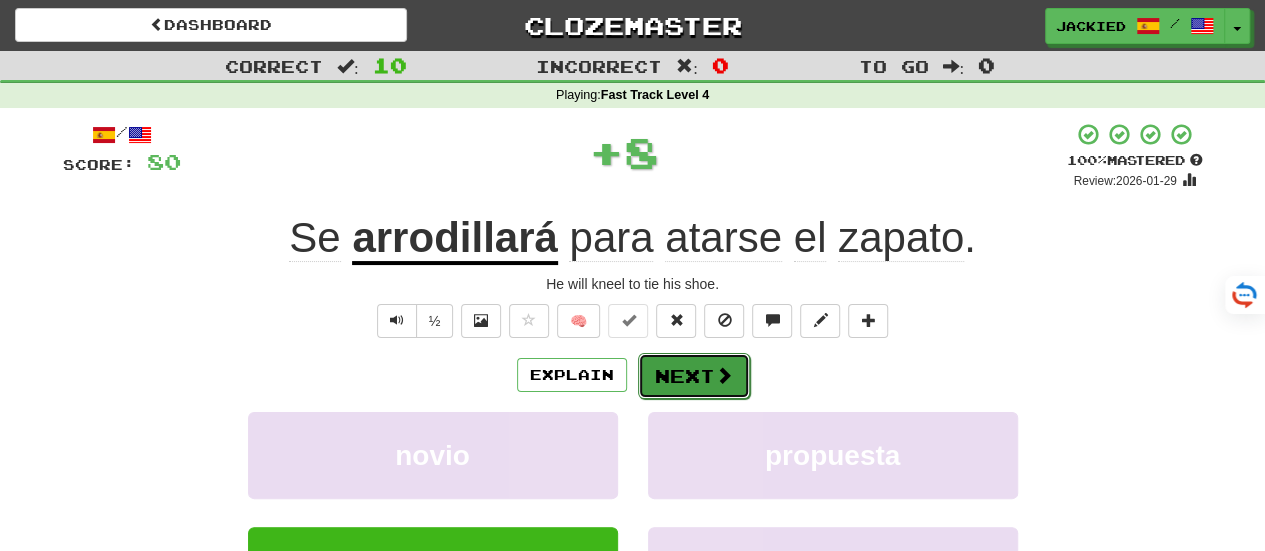 click on "Next" at bounding box center (694, 376) 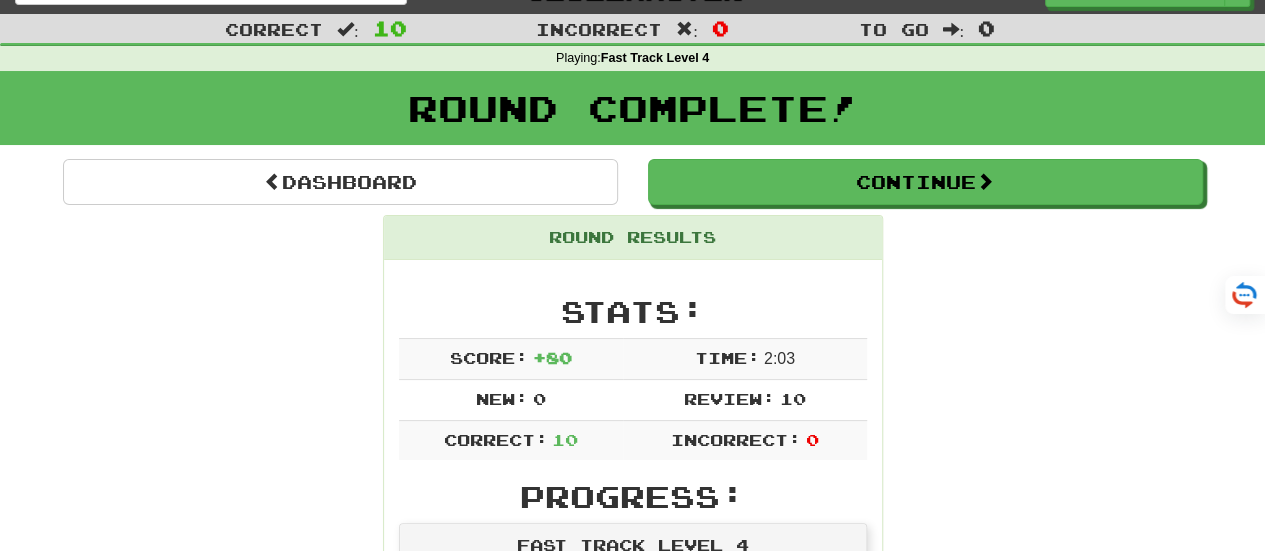 scroll, scrollTop: 0, scrollLeft: 0, axis: both 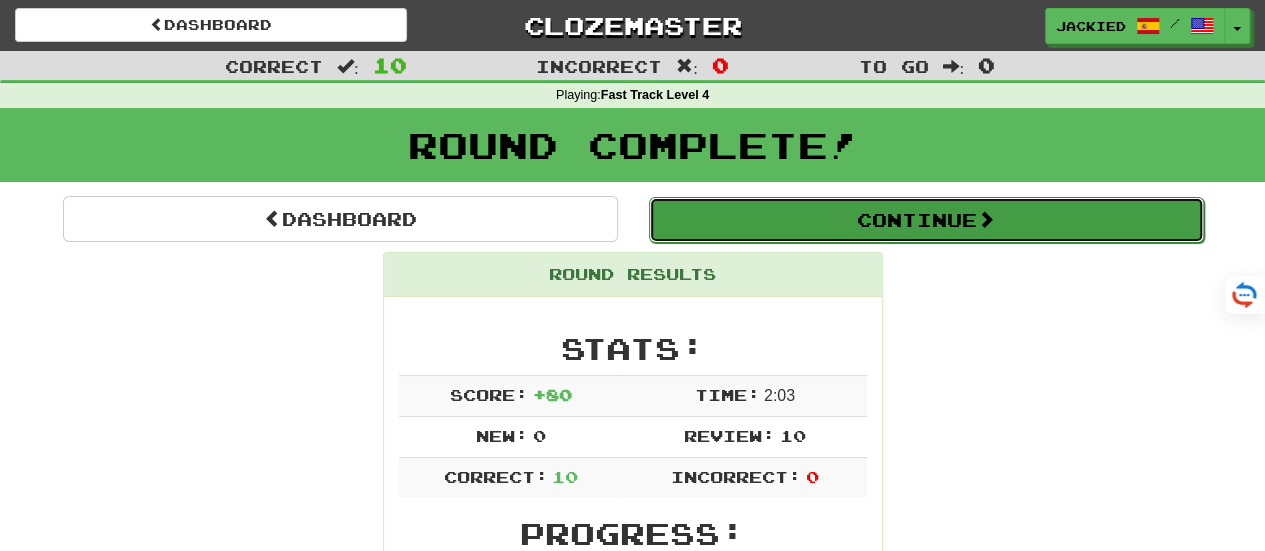 click on "Continue" at bounding box center (926, 220) 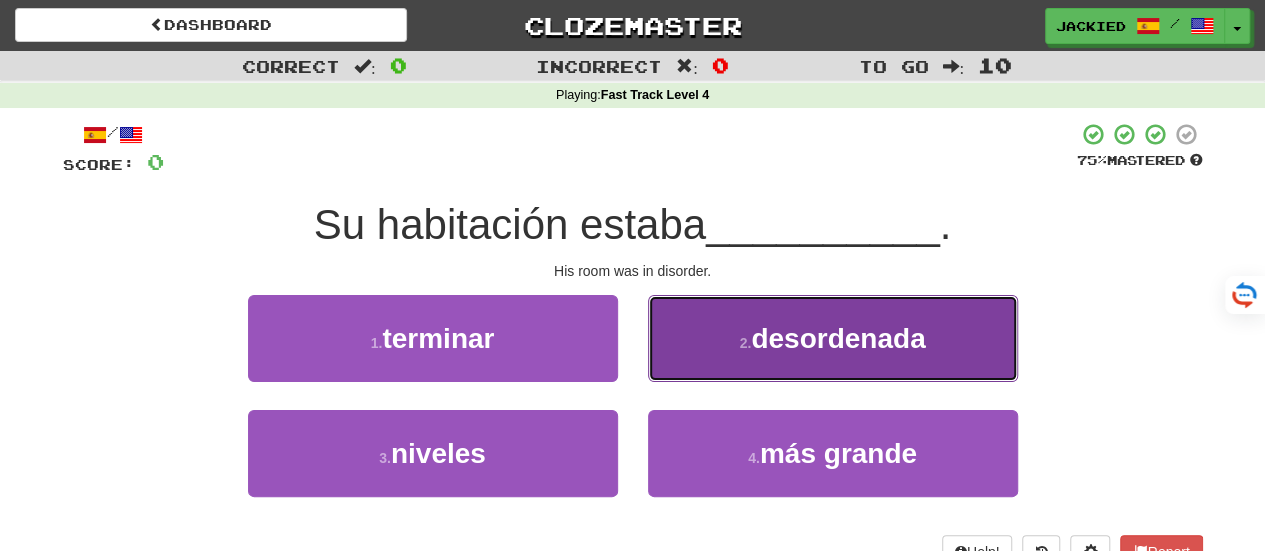click on "desordenada" at bounding box center [838, 338] 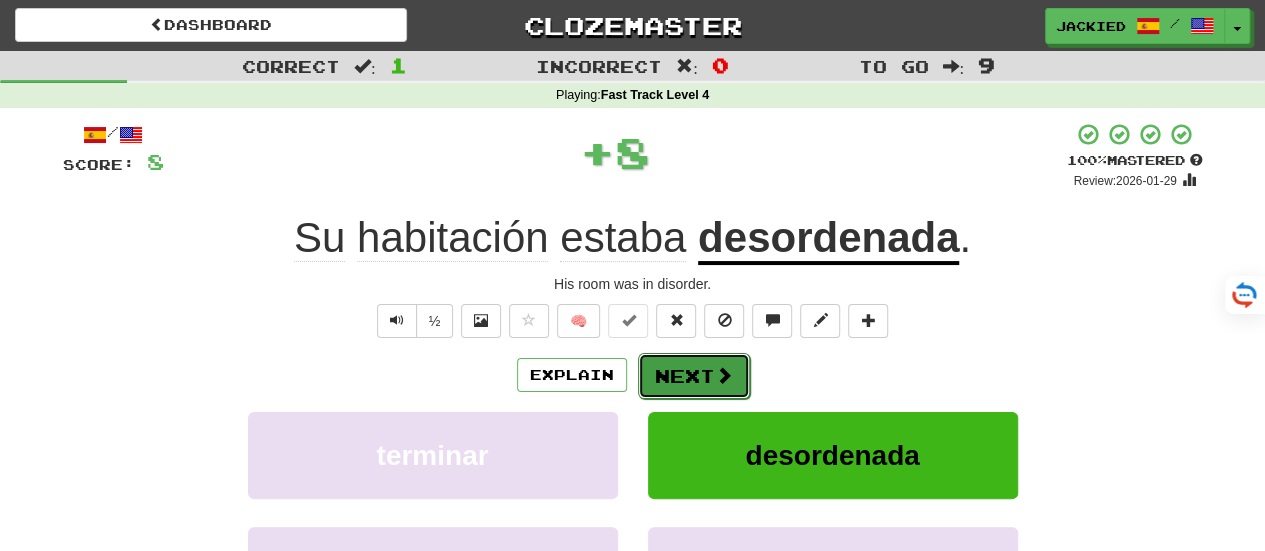 click on "Next" at bounding box center [694, 376] 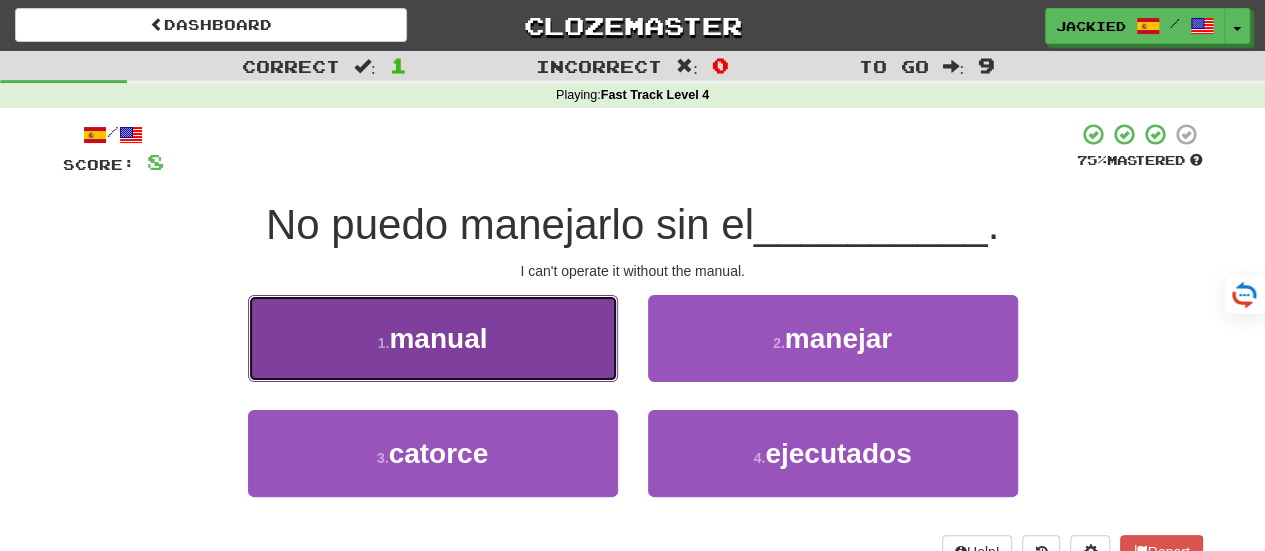 click on "1 .  manual" at bounding box center (433, 338) 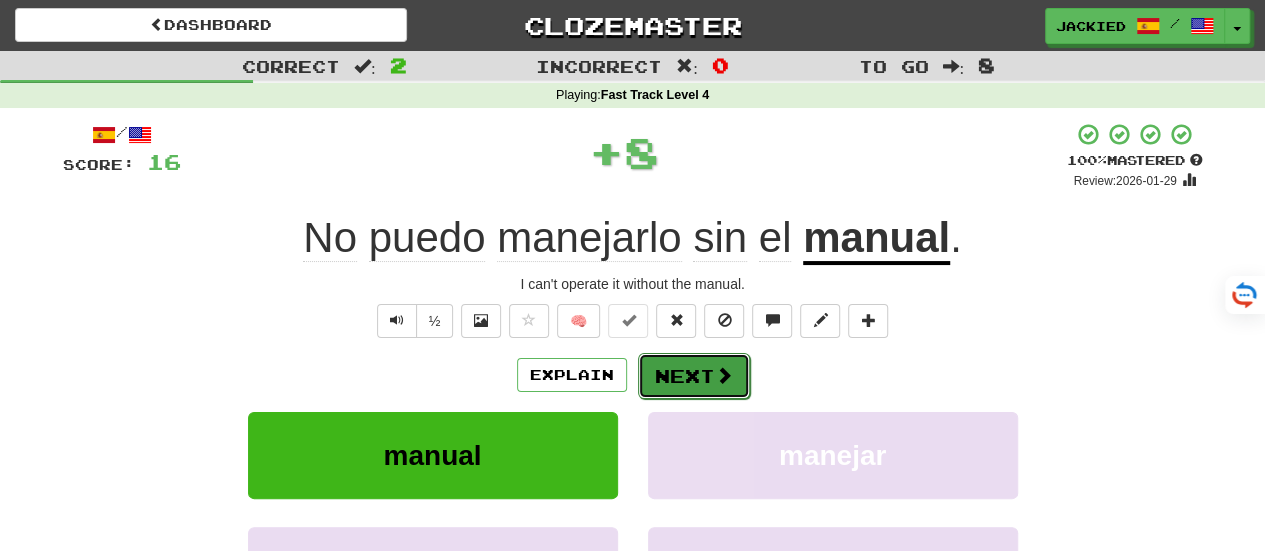 click on "Next" at bounding box center [694, 376] 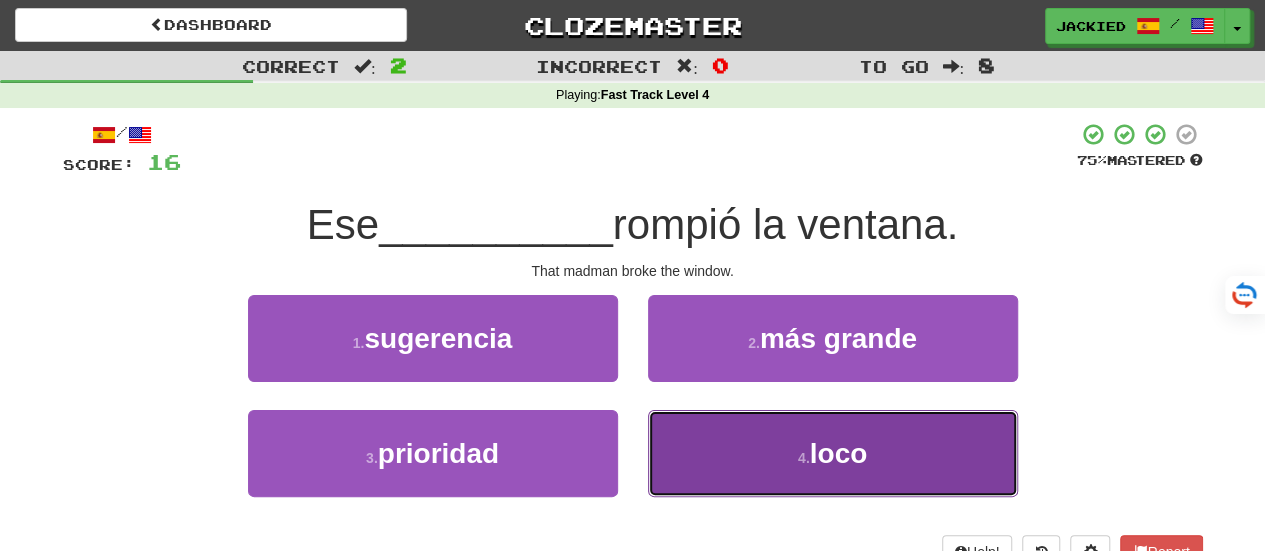 click on "4 .  loco" at bounding box center (833, 453) 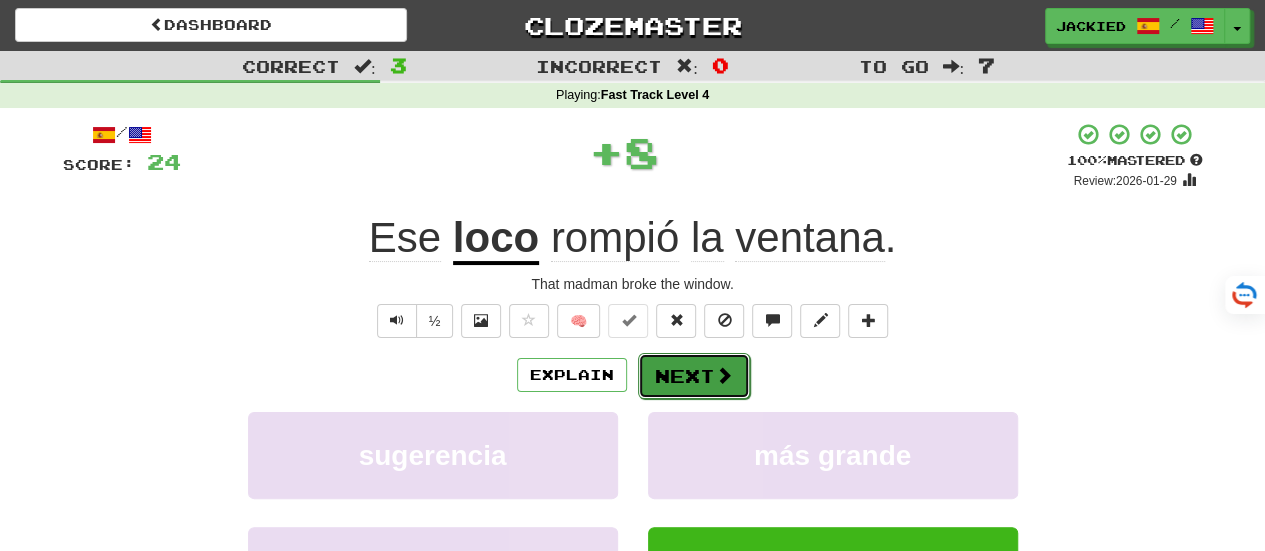 click on "Next" at bounding box center (694, 376) 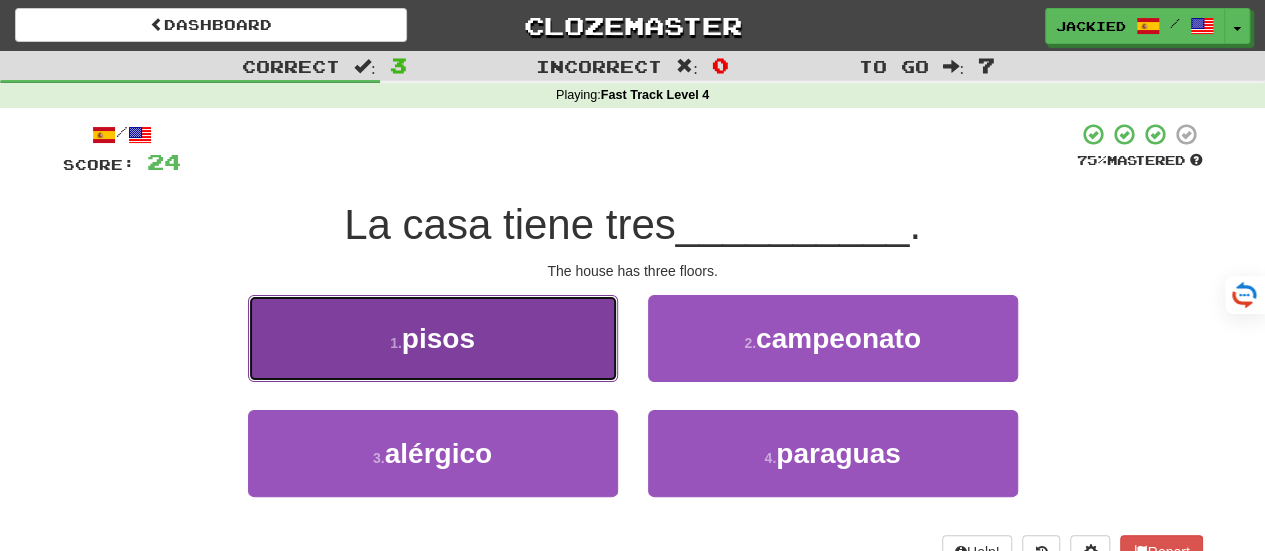 click on "pisos" at bounding box center [438, 338] 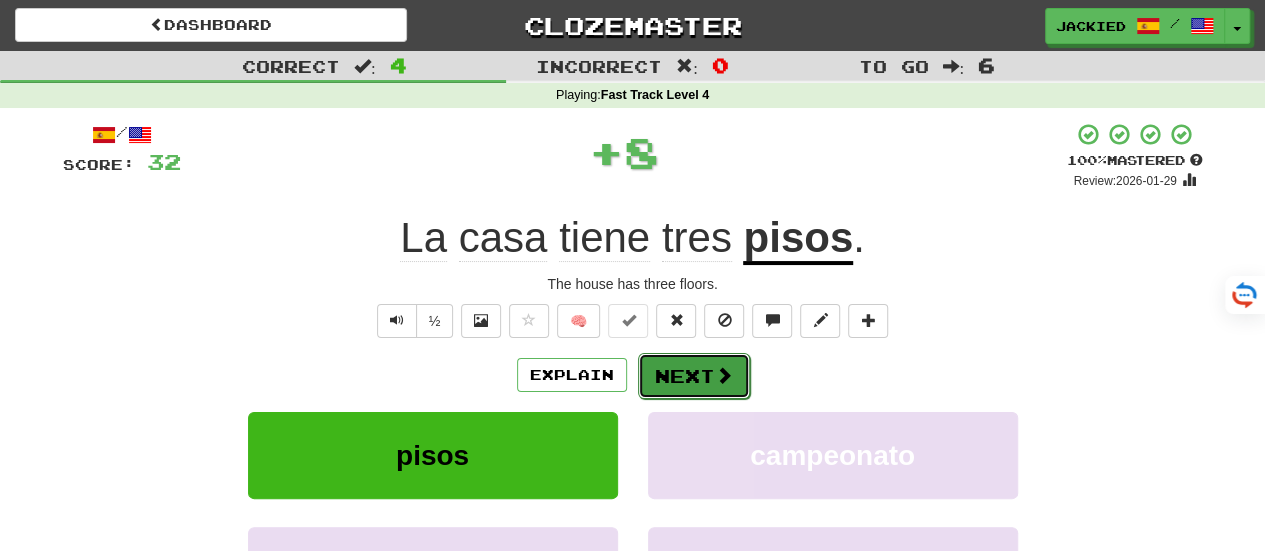 click on "Next" at bounding box center [694, 376] 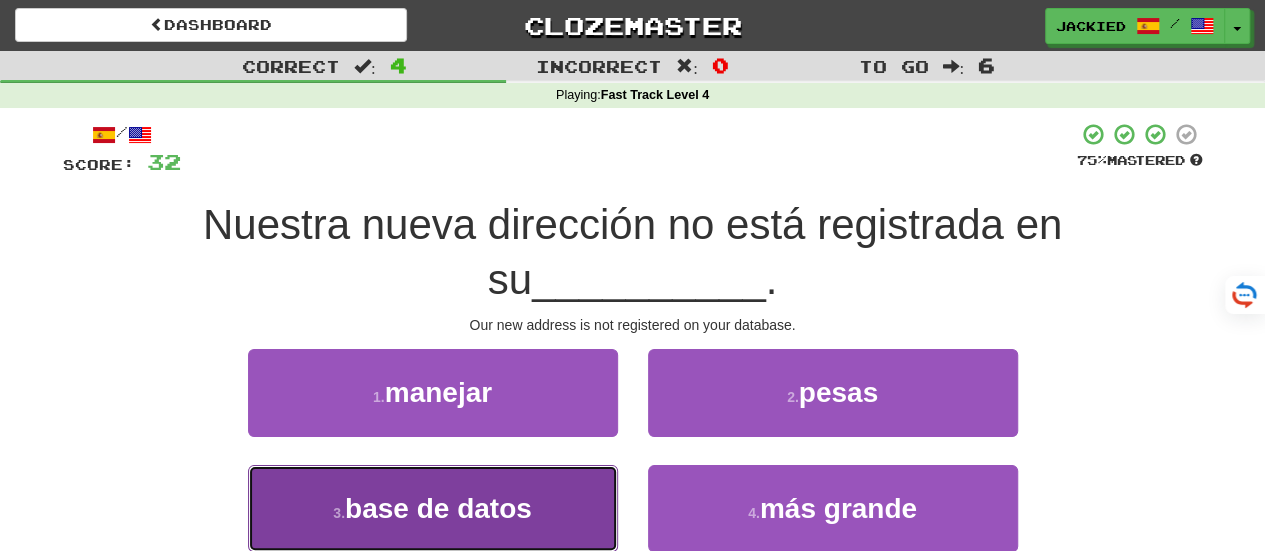 click on "3 .  base de datos" at bounding box center [433, 508] 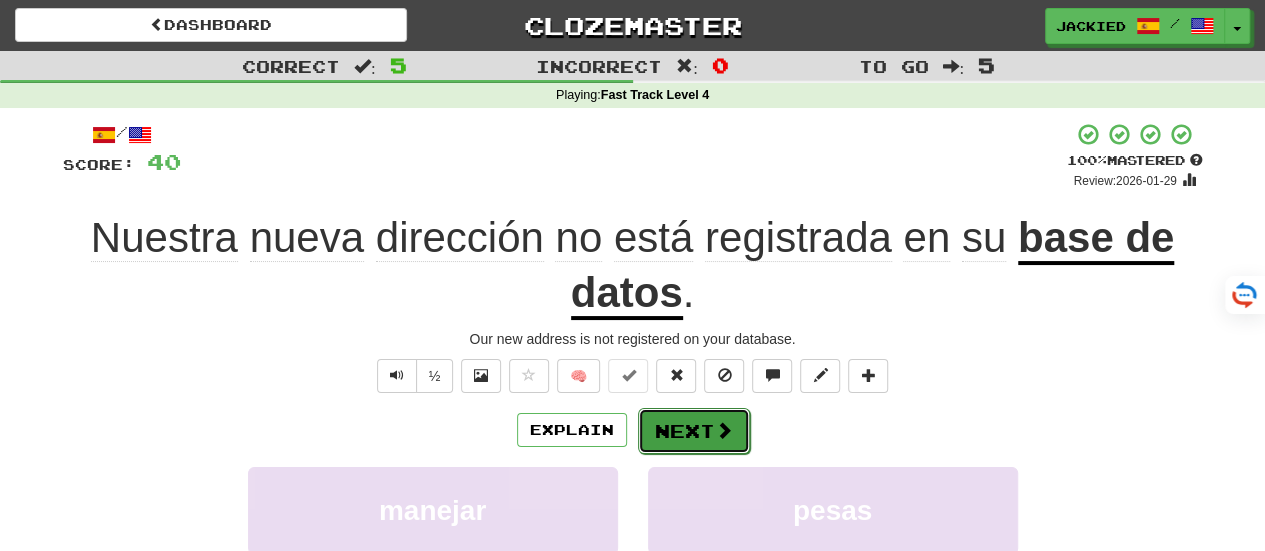 click on "Next" at bounding box center [694, 431] 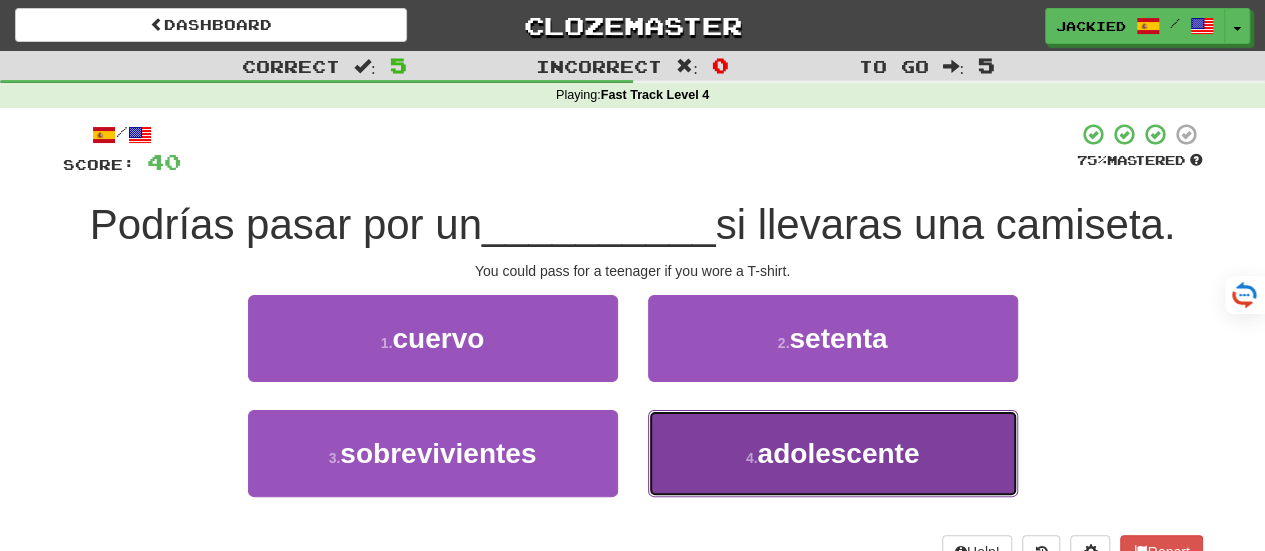 click on "4 .  adolescente" at bounding box center (833, 453) 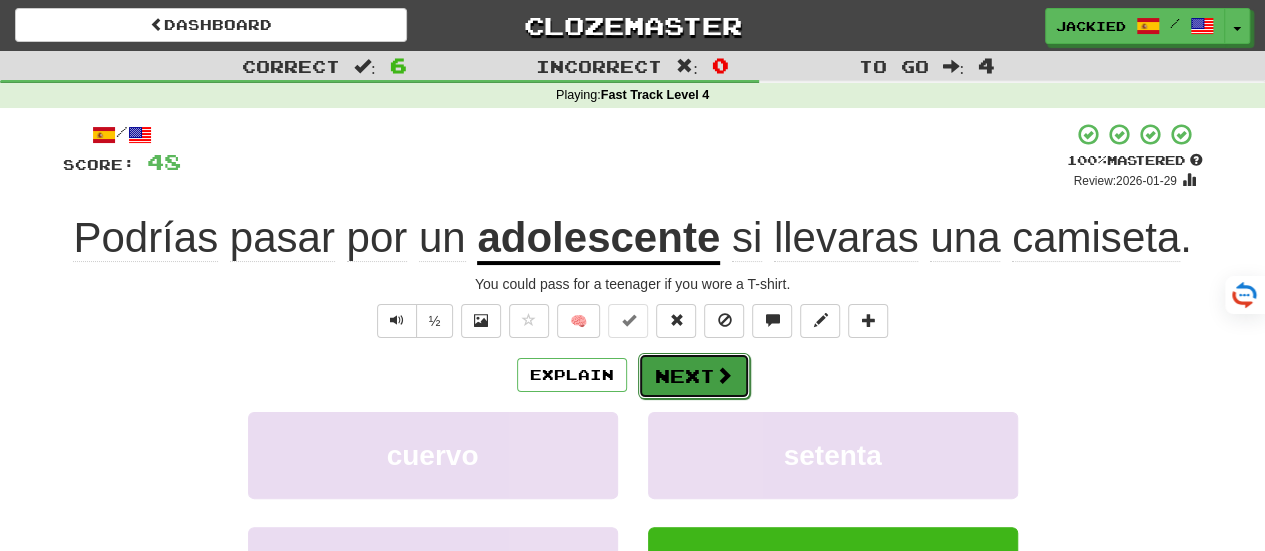 click on "Next" at bounding box center [694, 376] 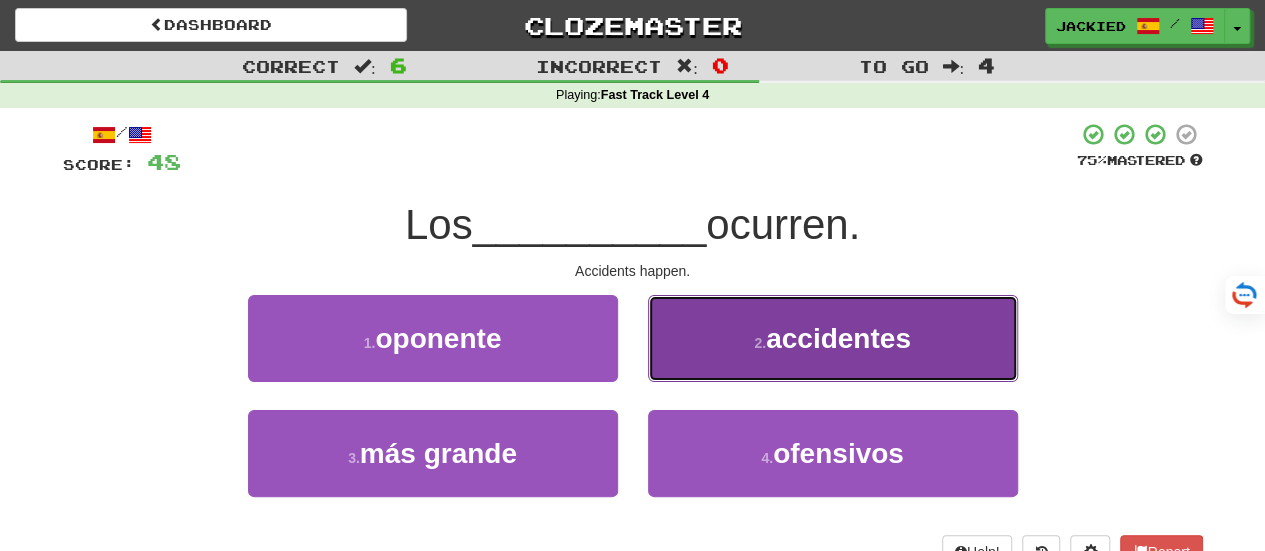 click on "accidentes" at bounding box center (838, 338) 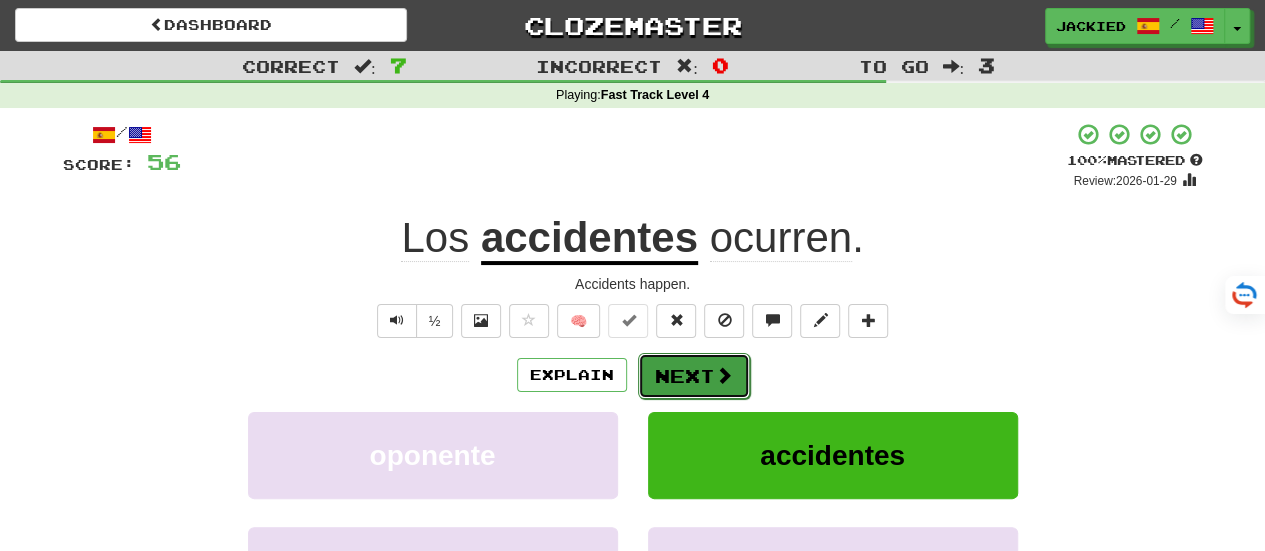 click on "Next" at bounding box center [694, 376] 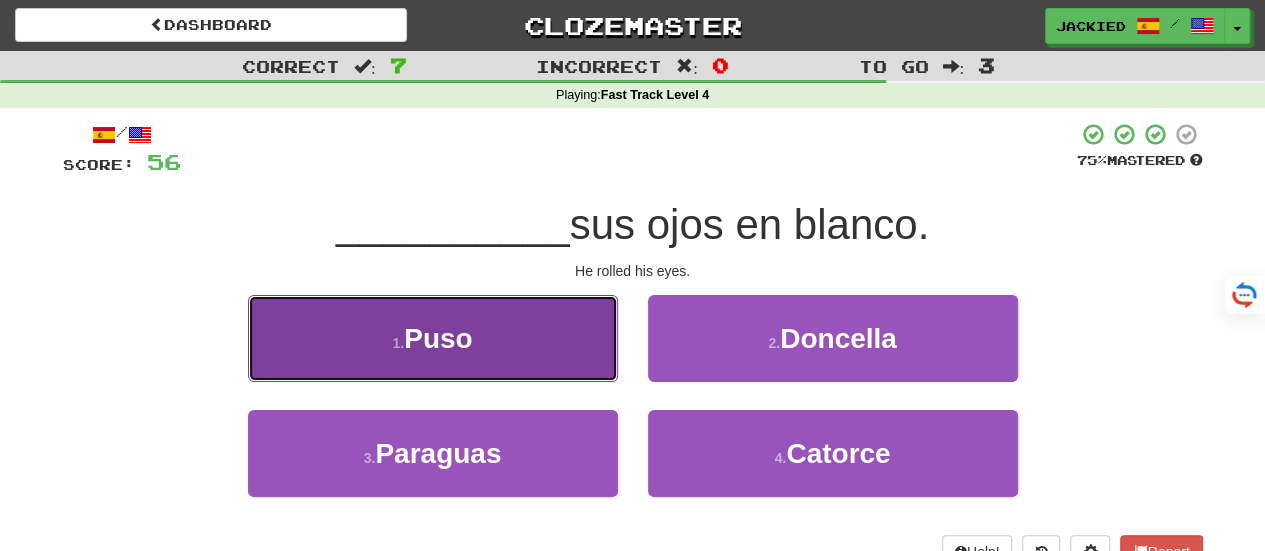 click on "1 .  Puso" at bounding box center (433, 338) 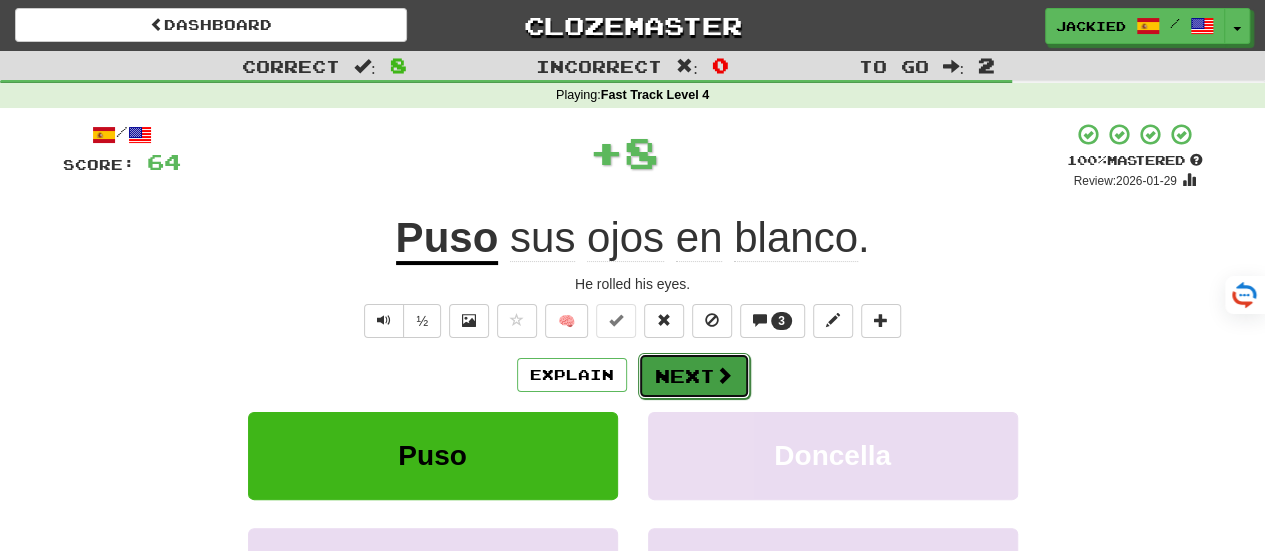 click on "Next" at bounding box center (694, 376) 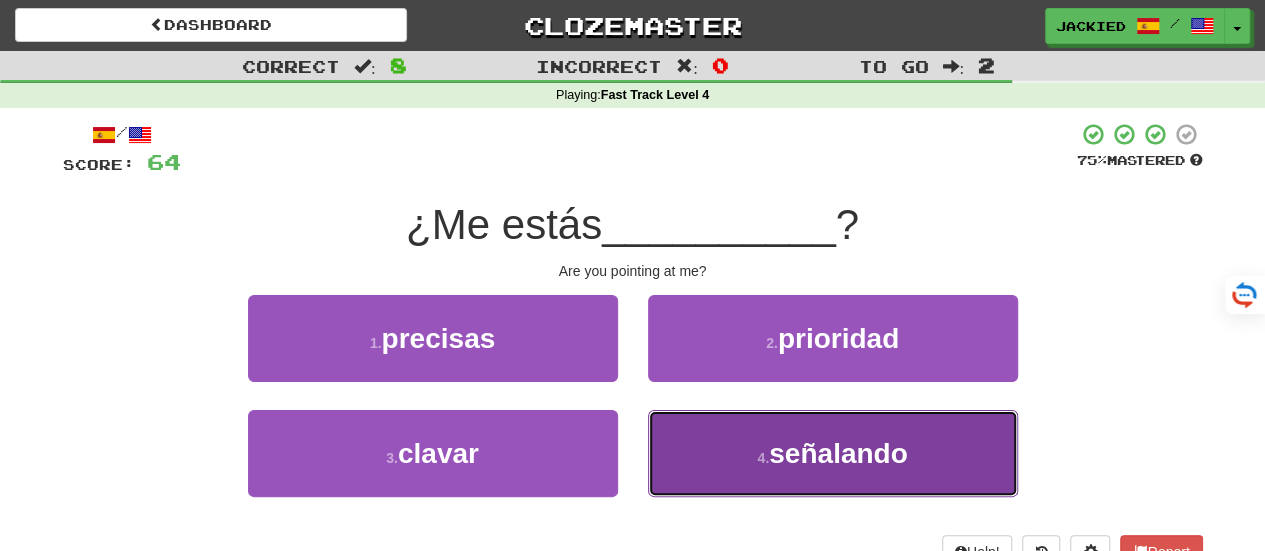 click on "4 .  señalando" at bounding box center [833, 453] 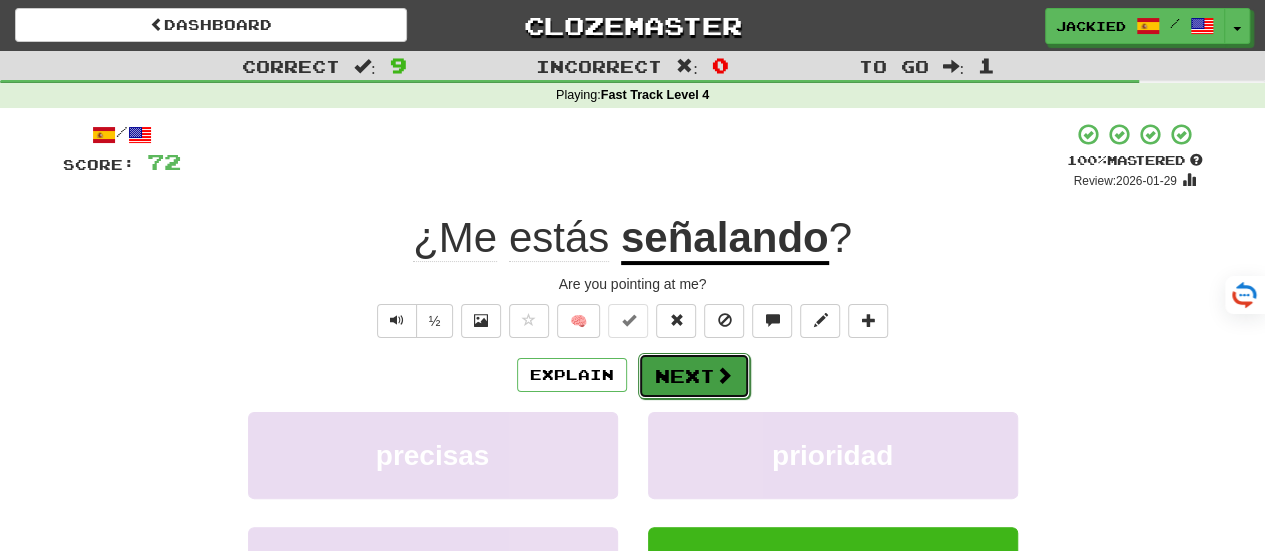 click on "Next" at bounding box center [694, 376] 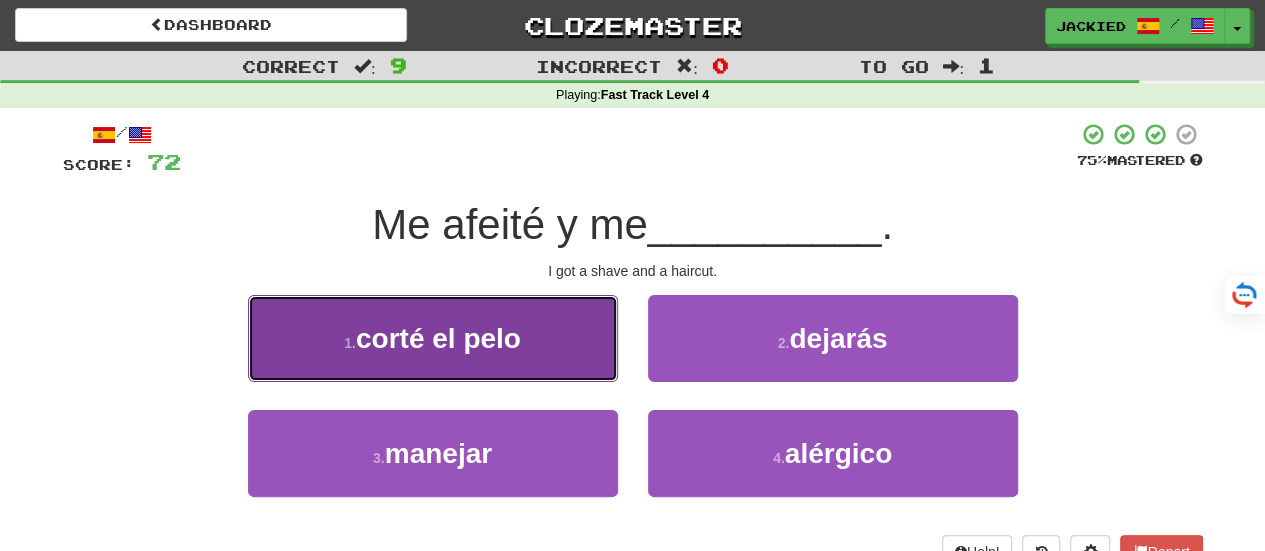 click on "1 .  corté el pelo" at bounding box center (433, 338) 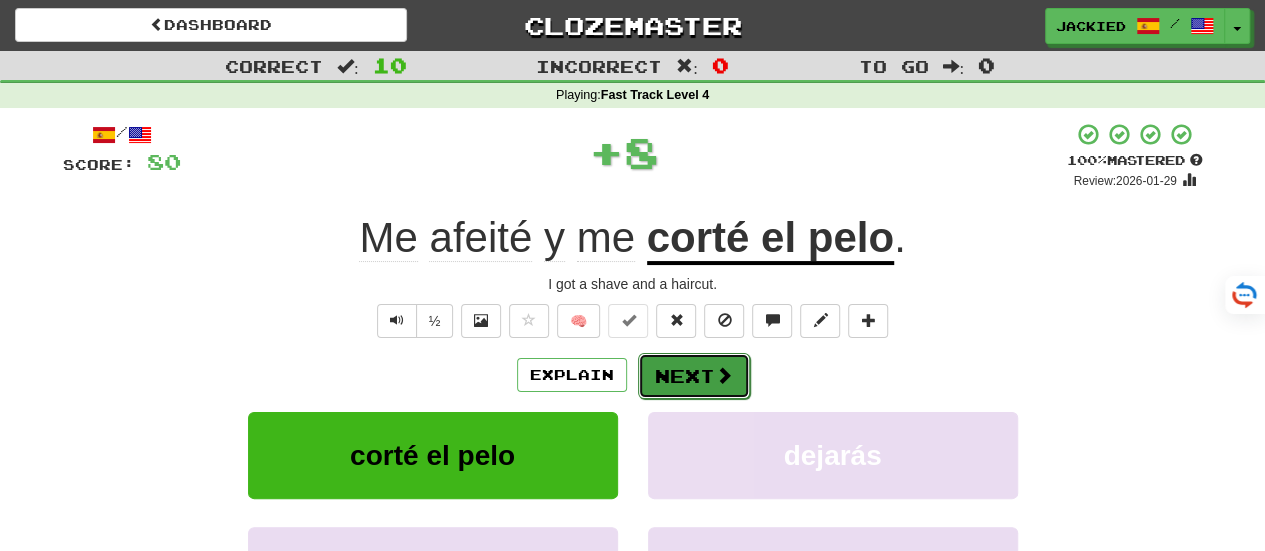 click on "Next" at bounding box center (694, 376) 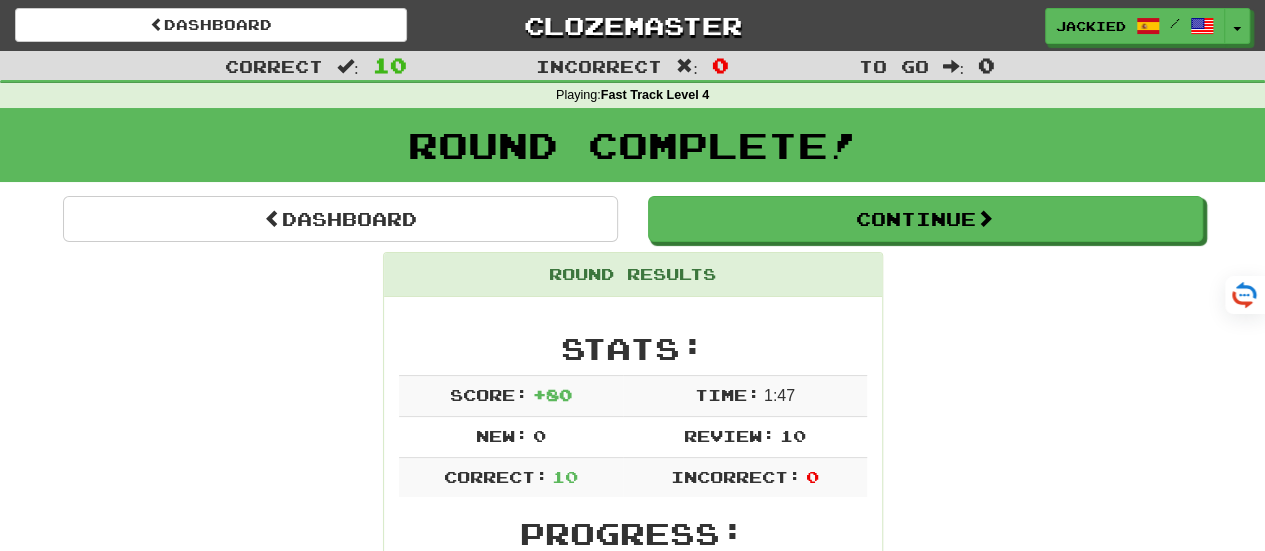 click on "Stats:" at bounding box center (633, 348) 